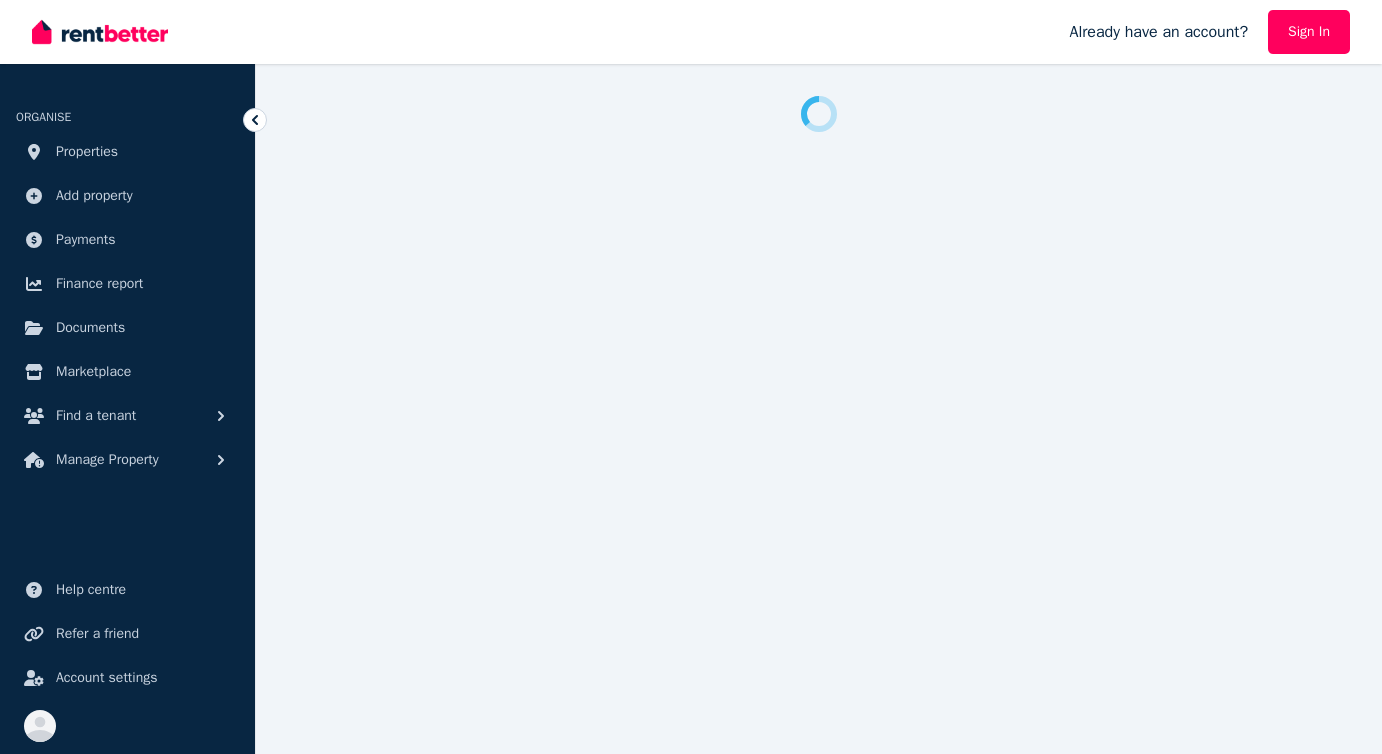 scroll, scrollTop: 0, scrollLeft: 0, axis: both 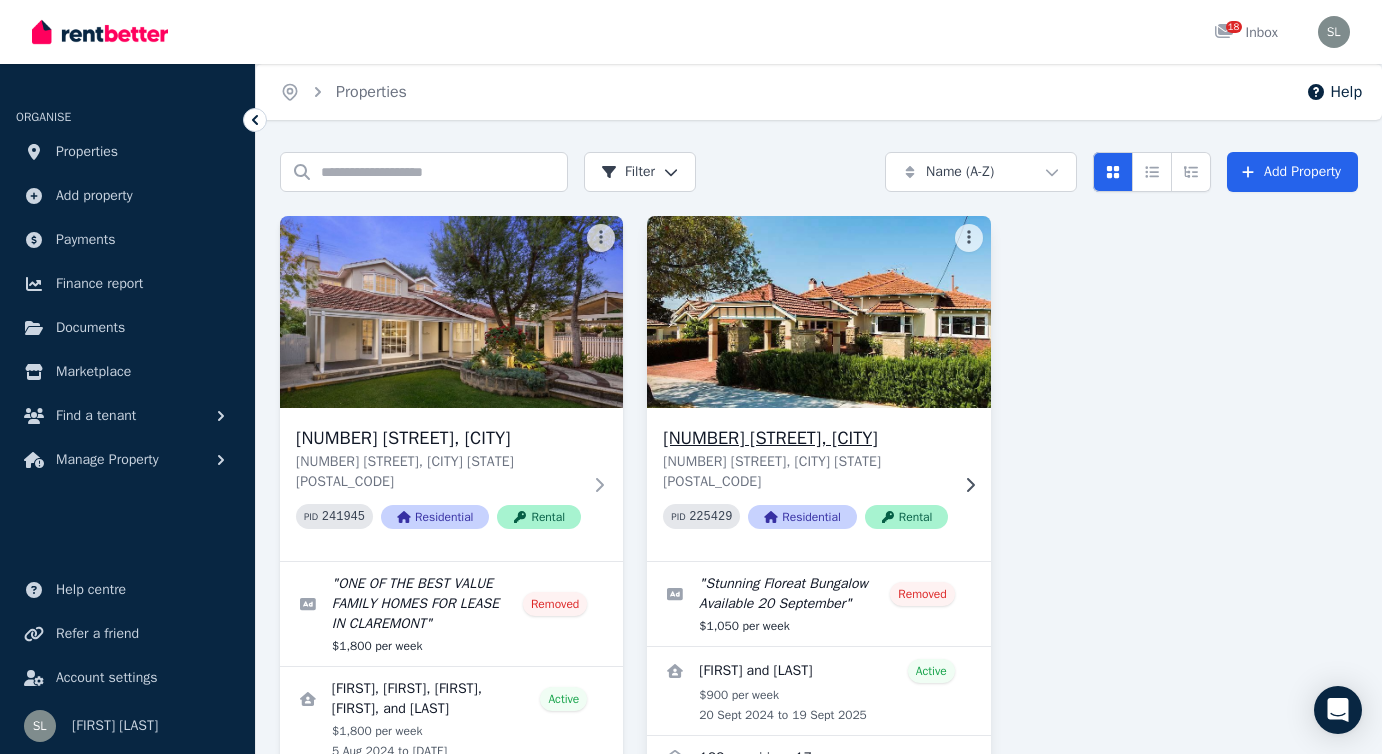 click on "[NUMBER] [STREET], [CITY]" at bounding box center (805, 438) 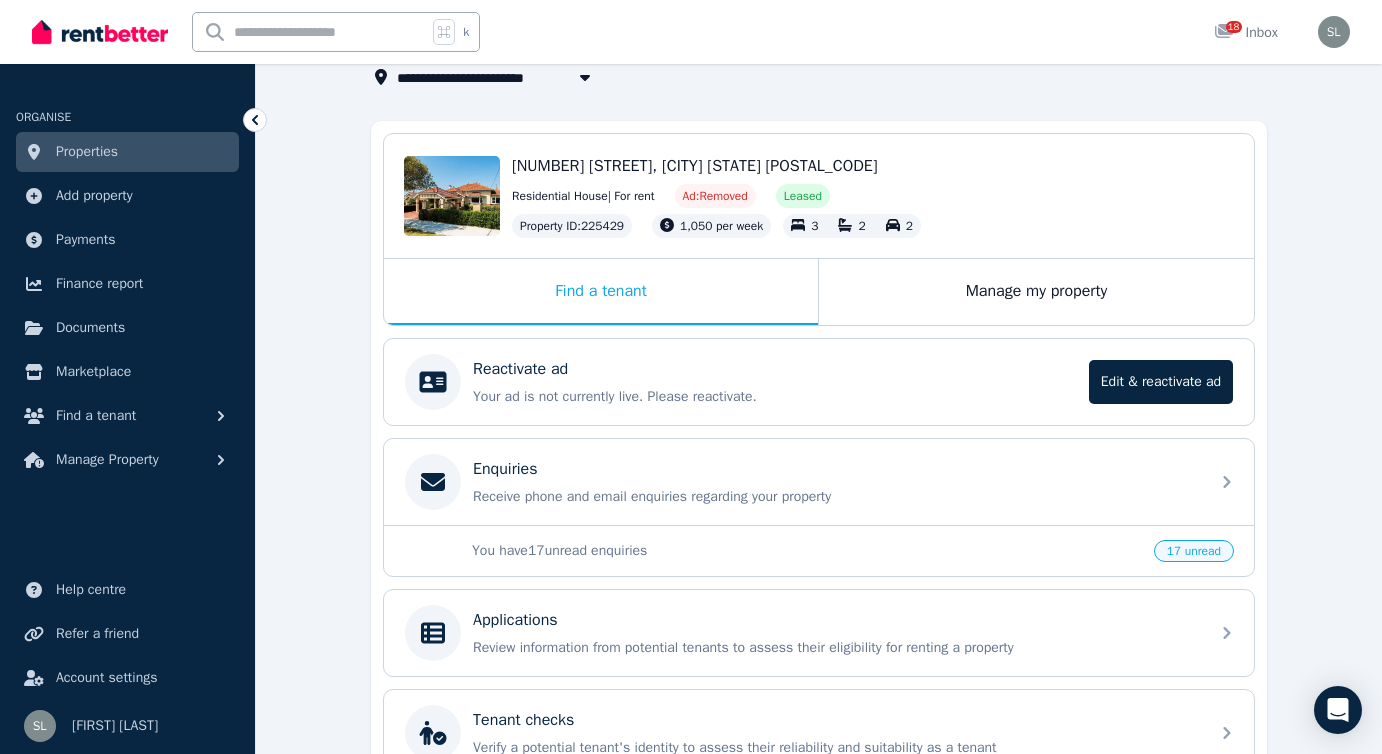 scroll, scrollTop: 141, scrollLeft: 0, axis: vertical 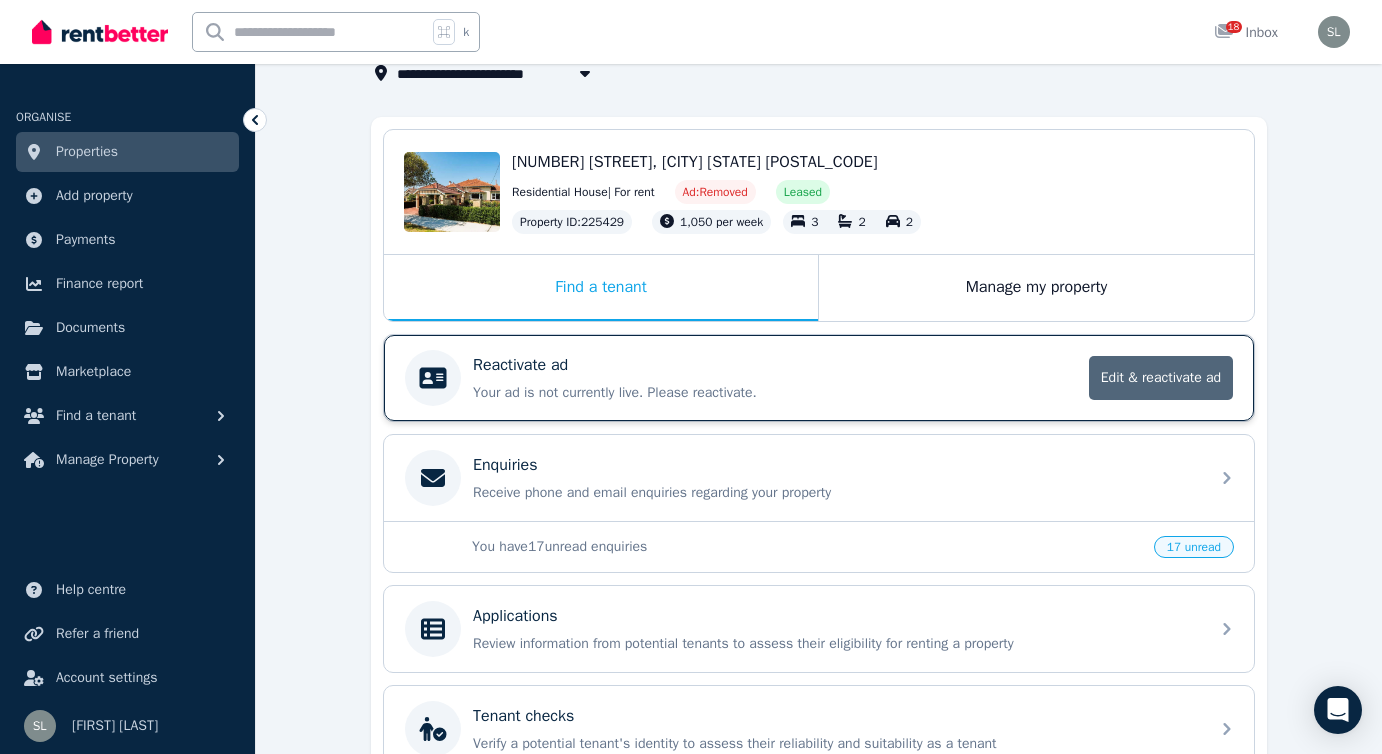 click on "Edit & reactivate ad" at bounding box center [1161, 378] 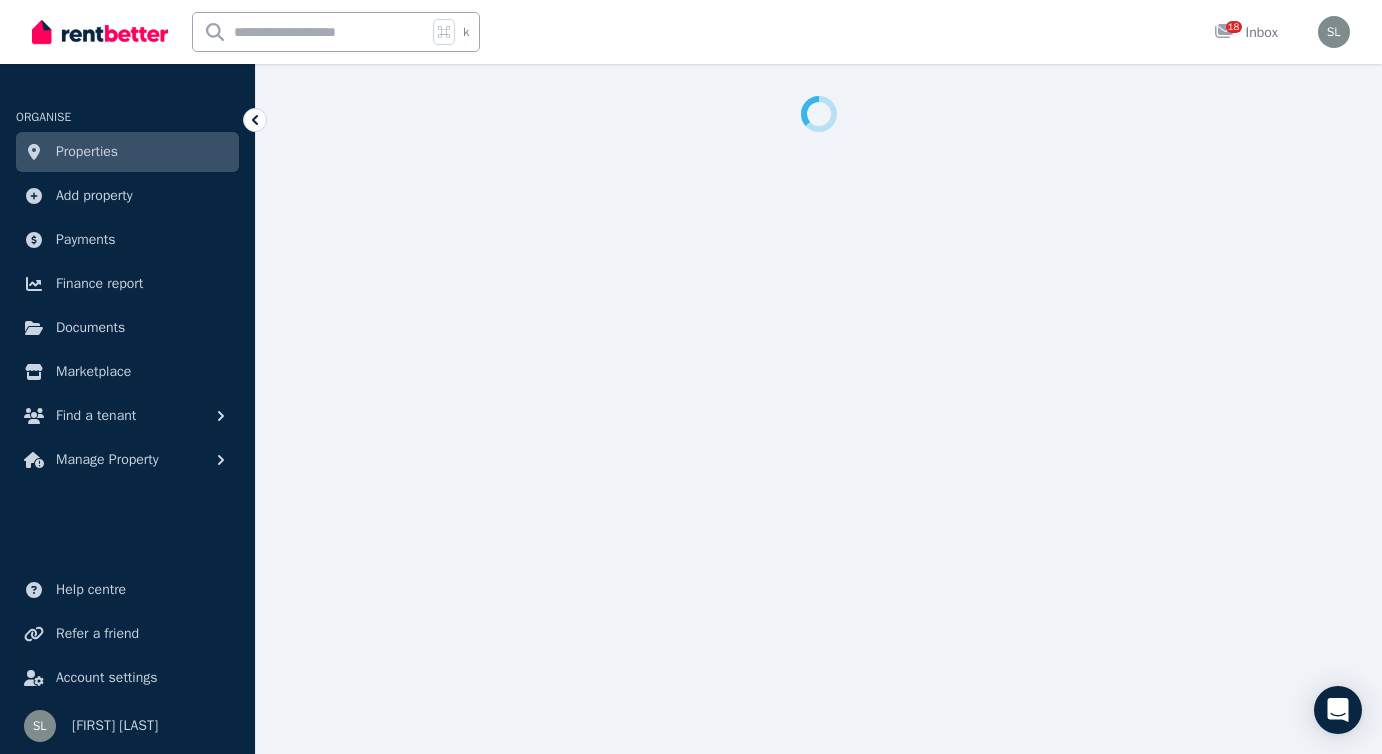 select on "**********" 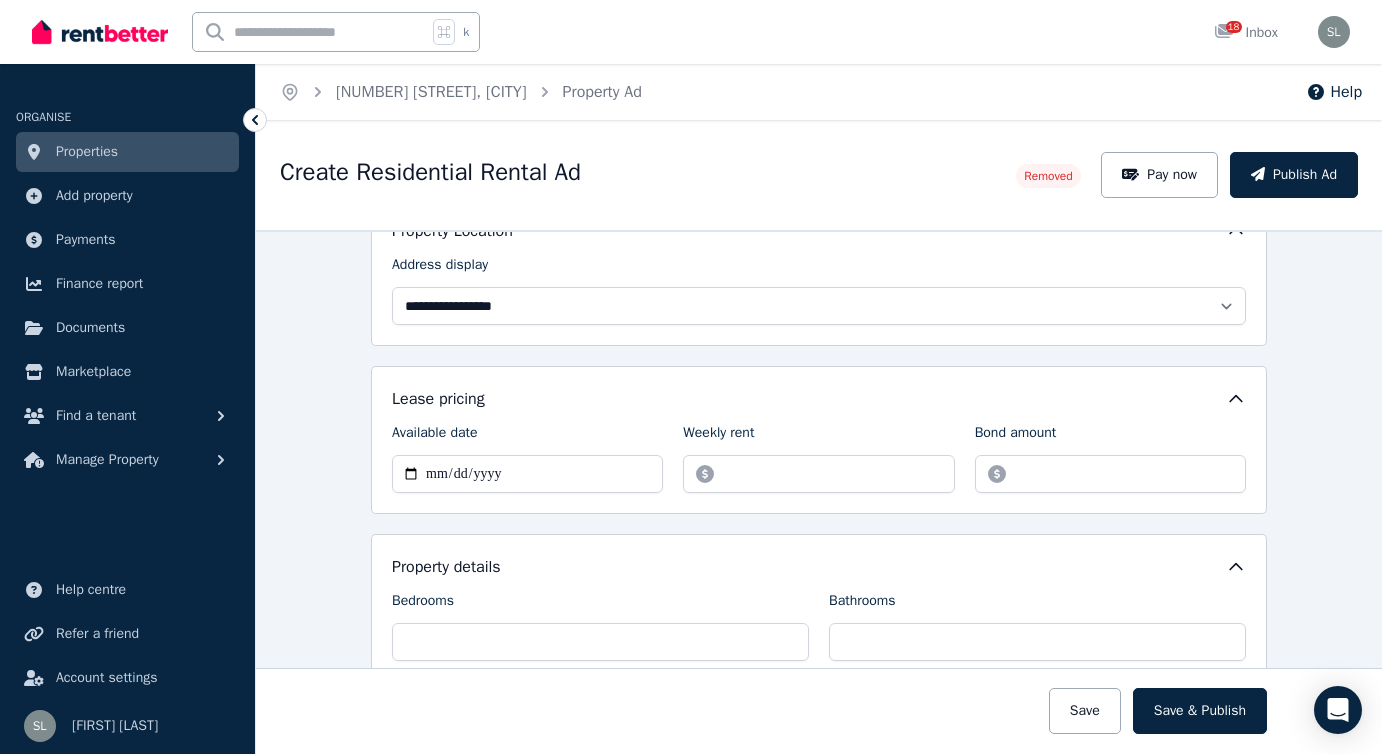 scroll, scrollTop: 259, scrollLeft: 0, axis: vertical 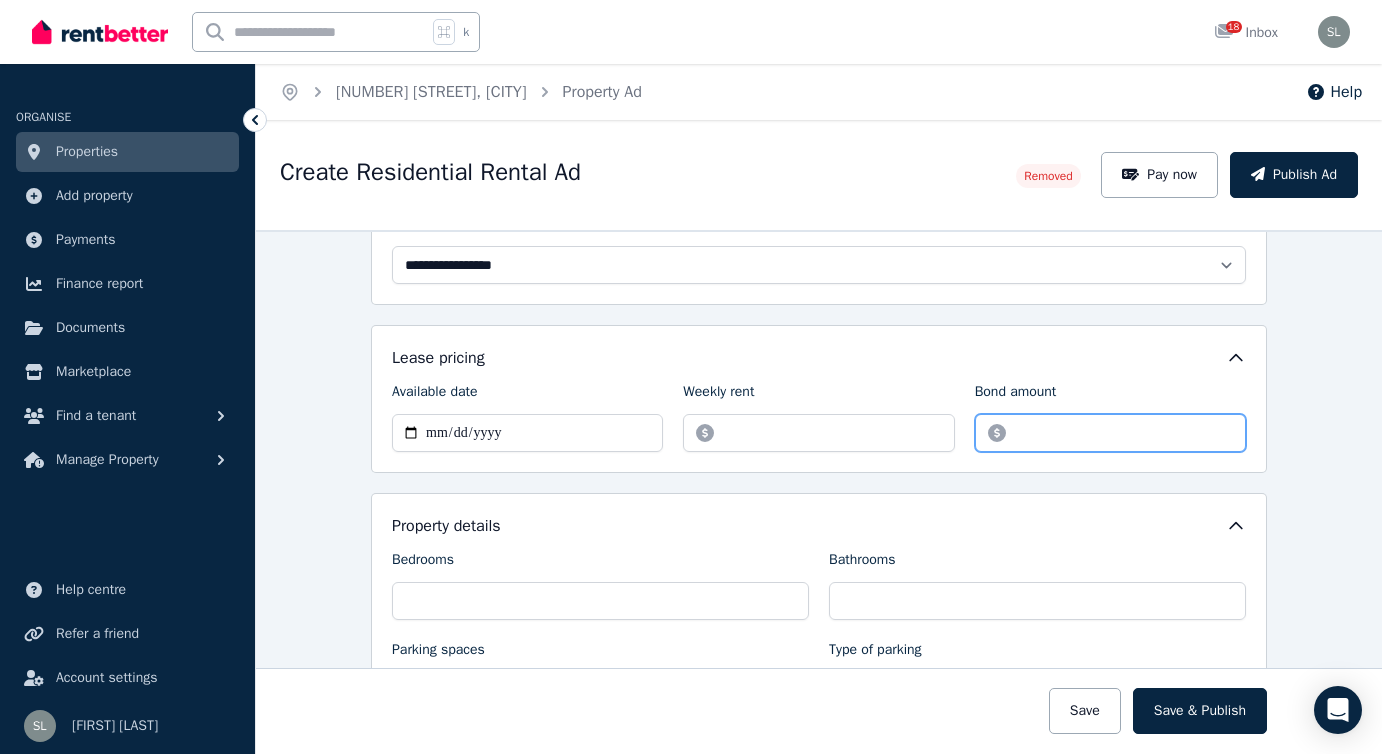 click on "*******" at bounding box center (1110, 433) 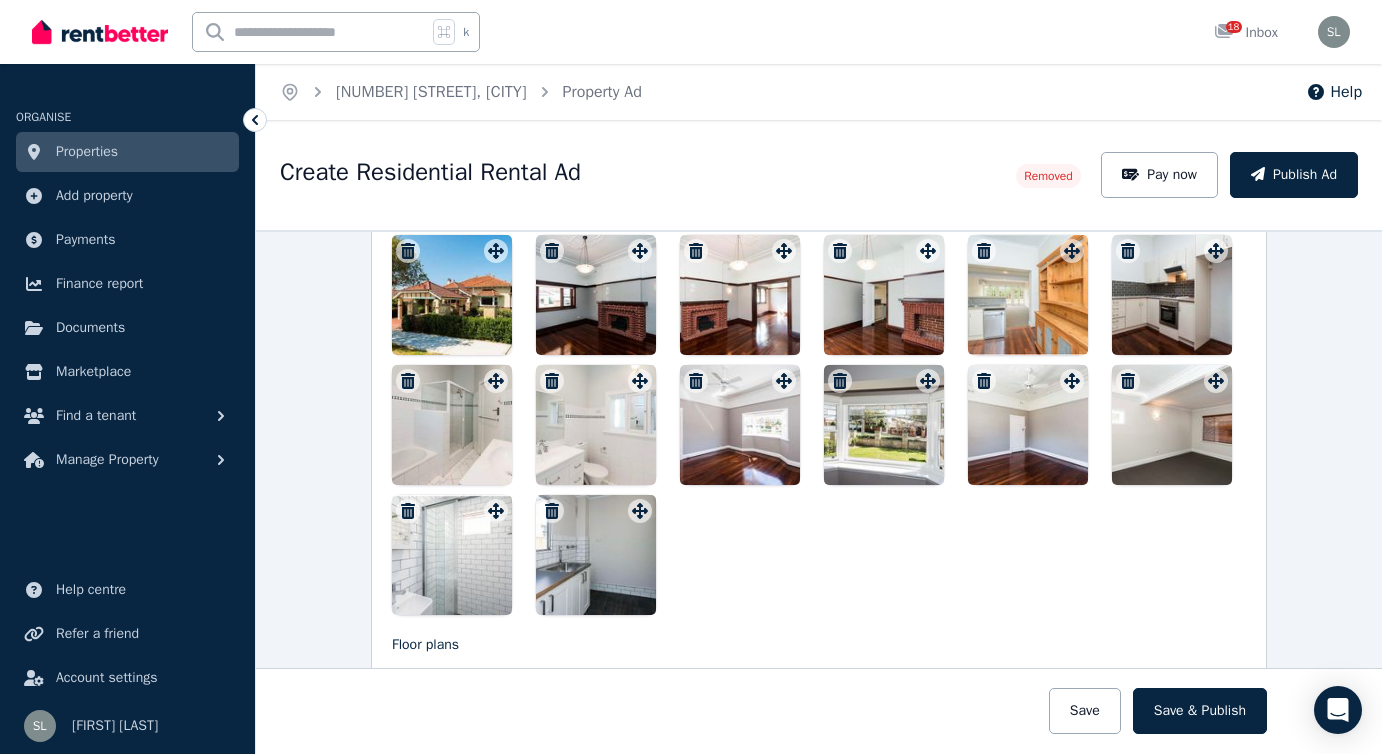 scroll, scrollTop: 2342, scrollLeft: 0, axis: vertical 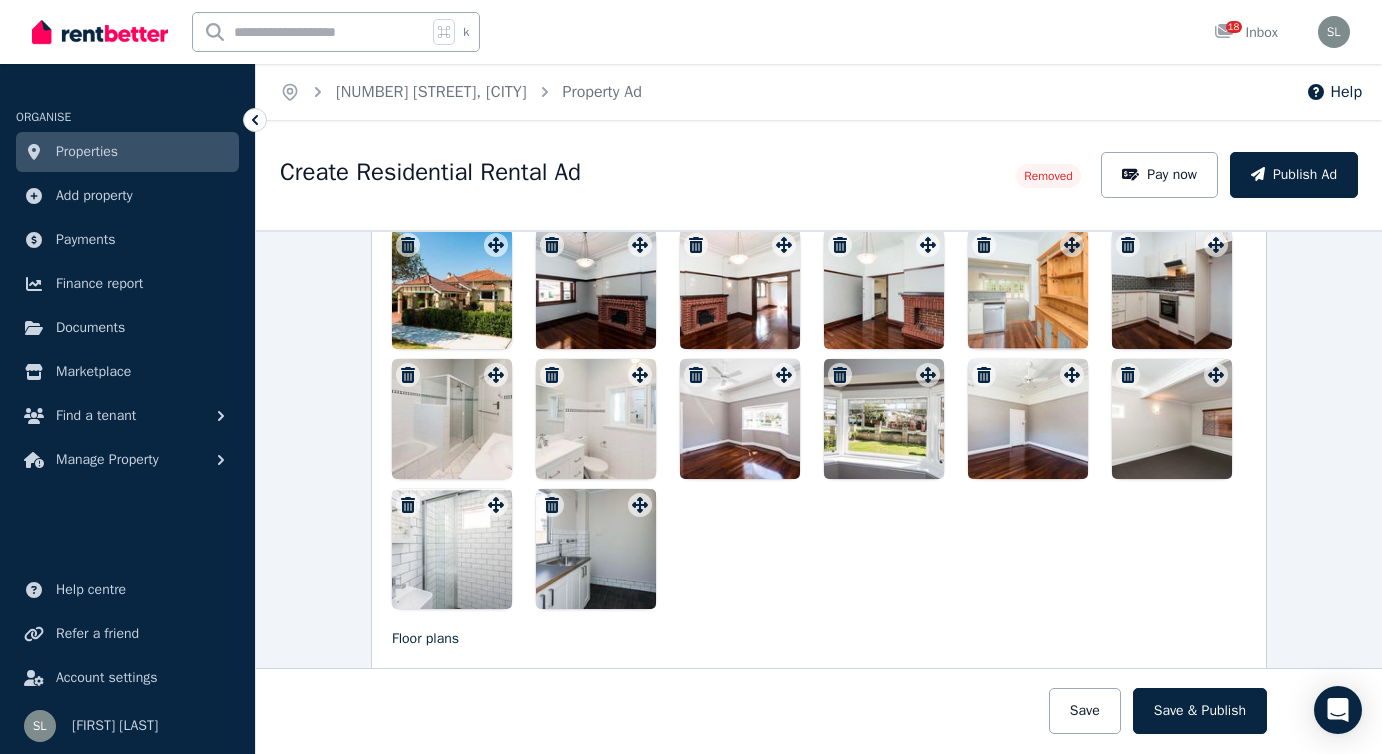 type on "*******" 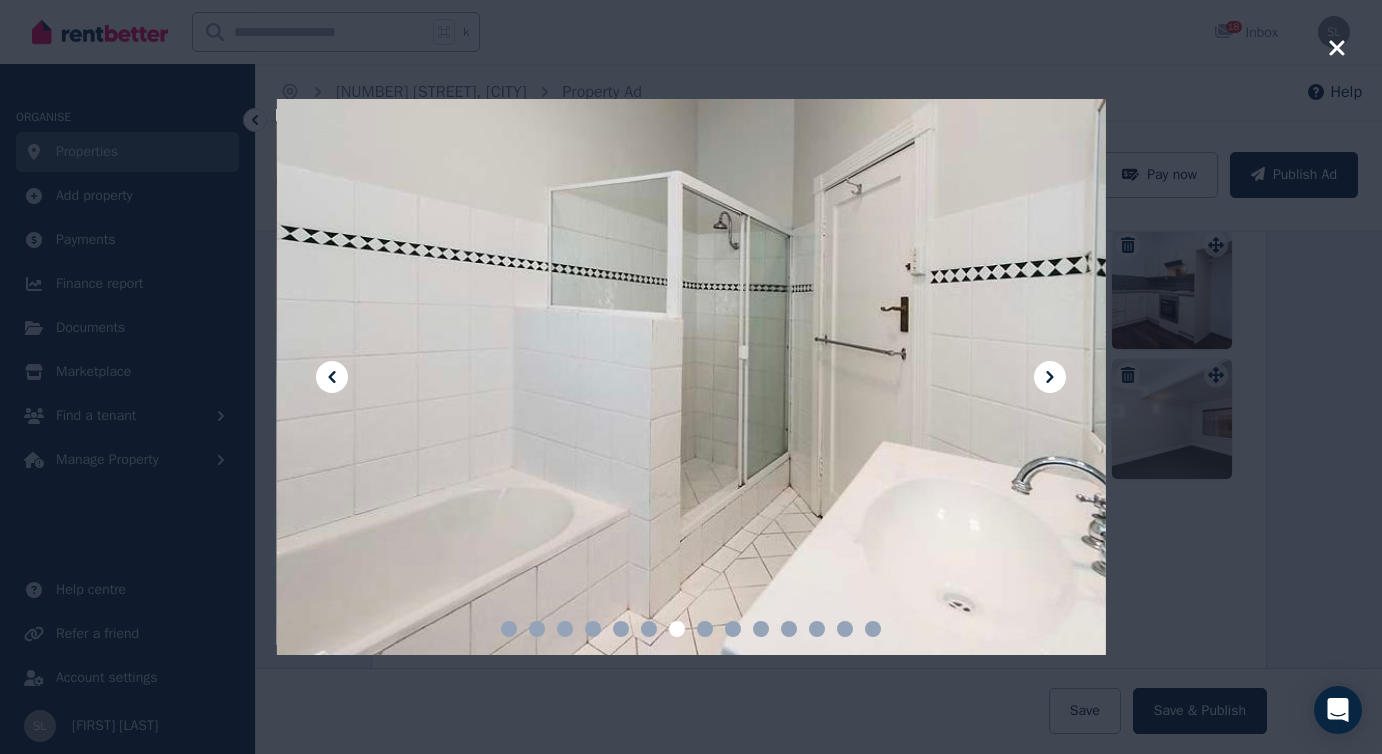 click 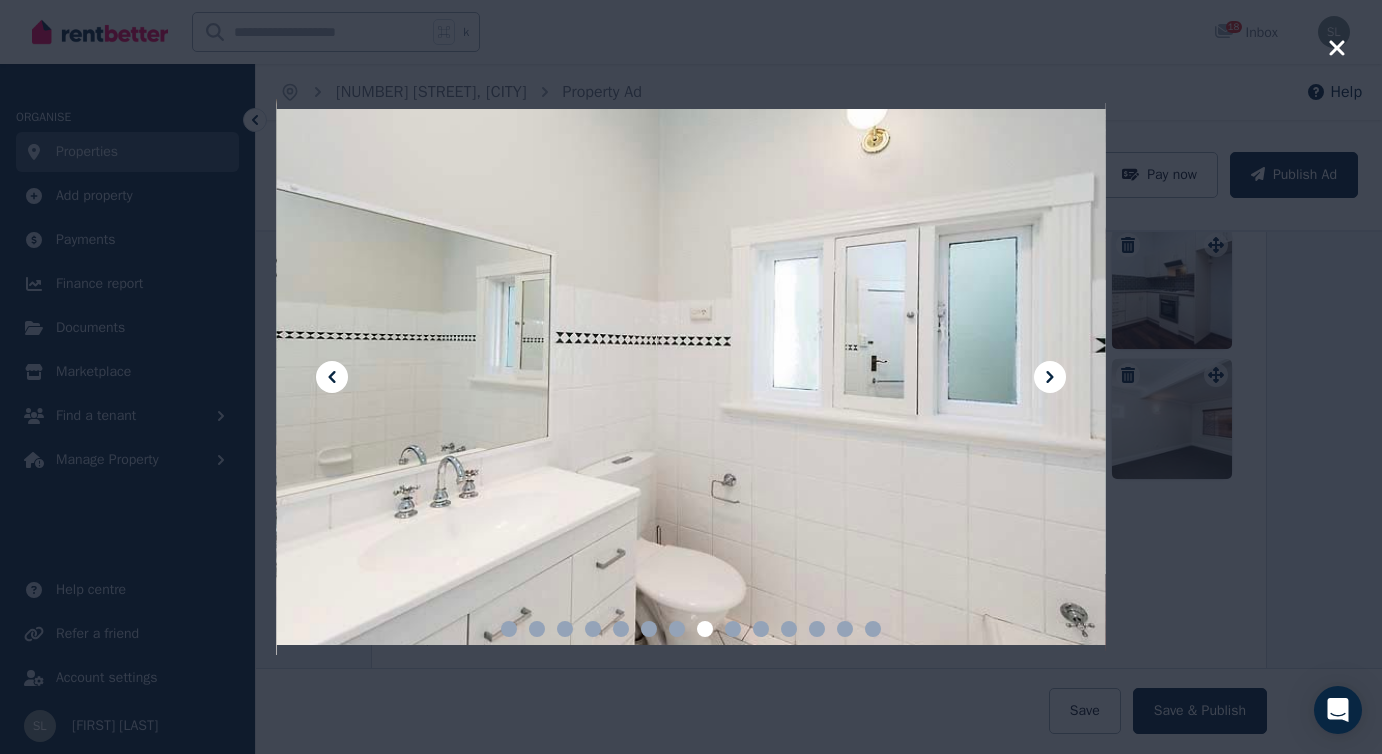 click 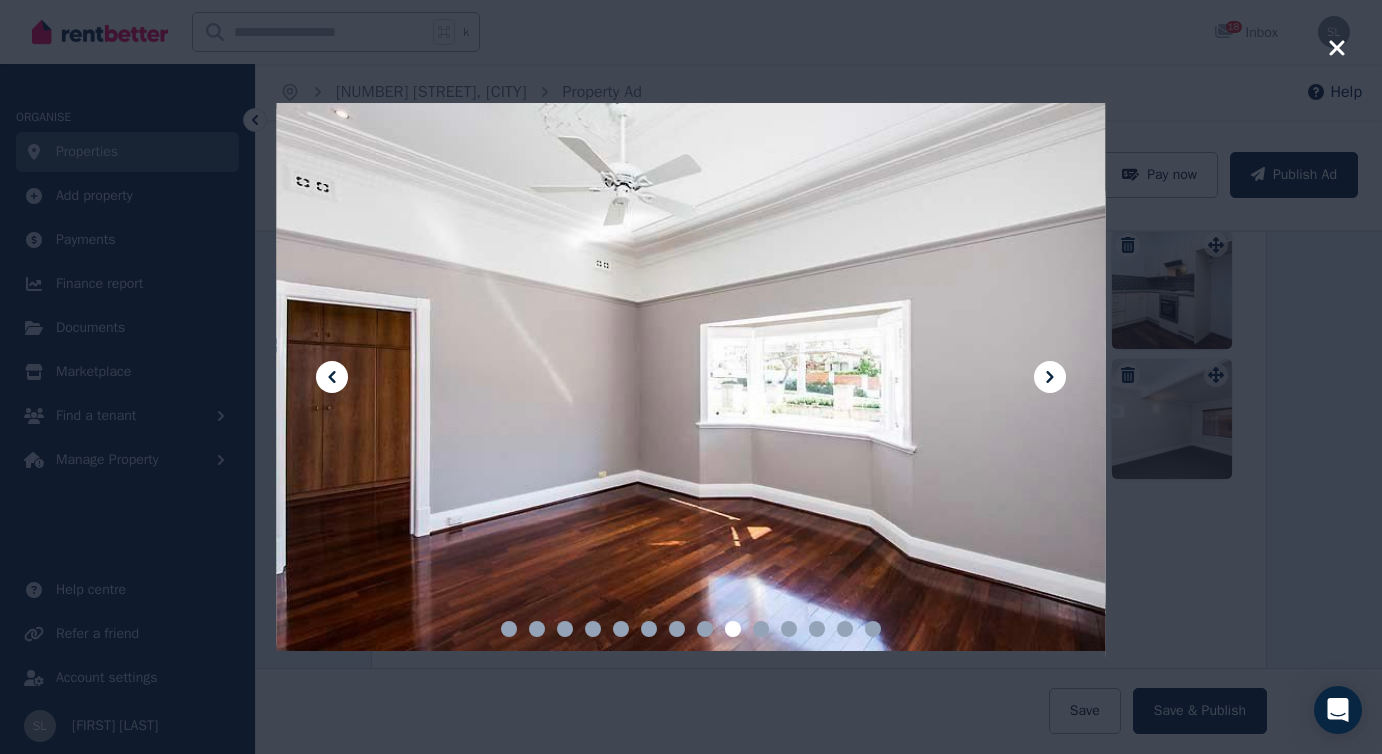 click 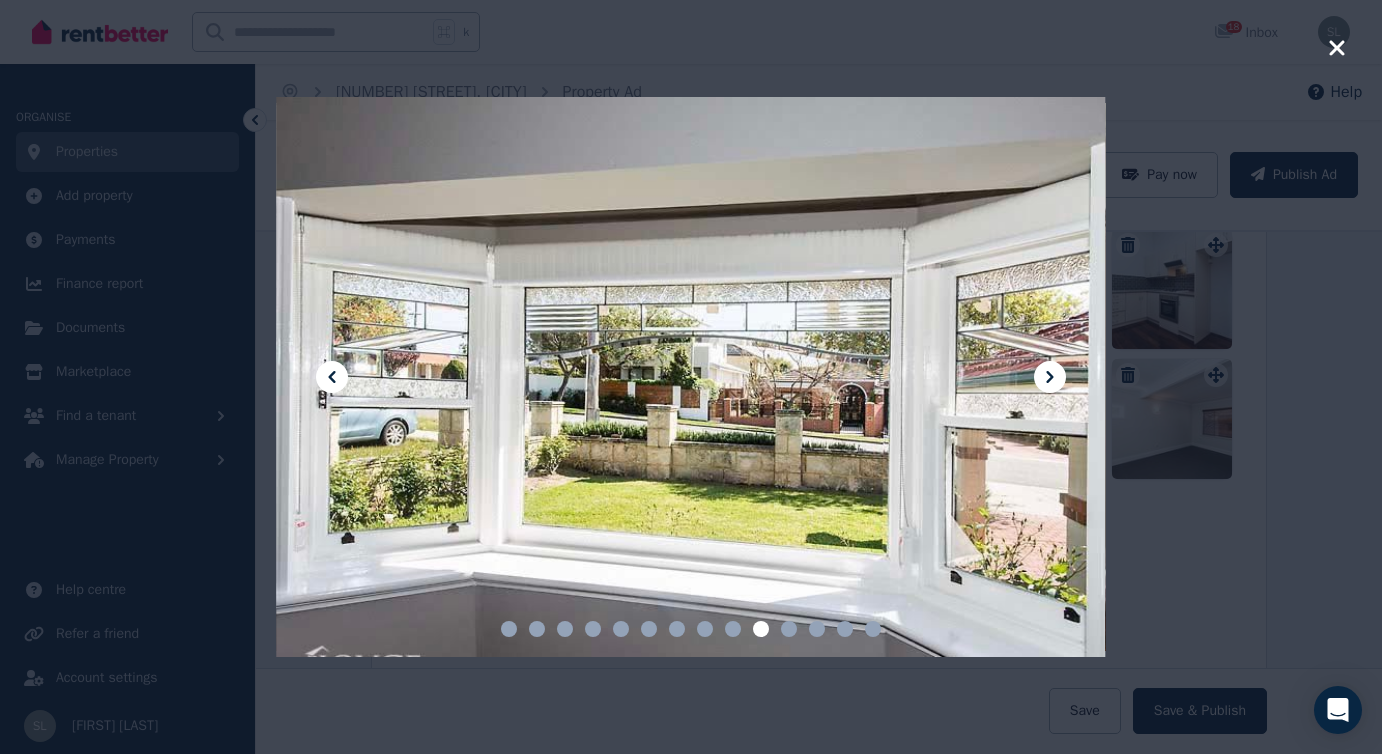 click 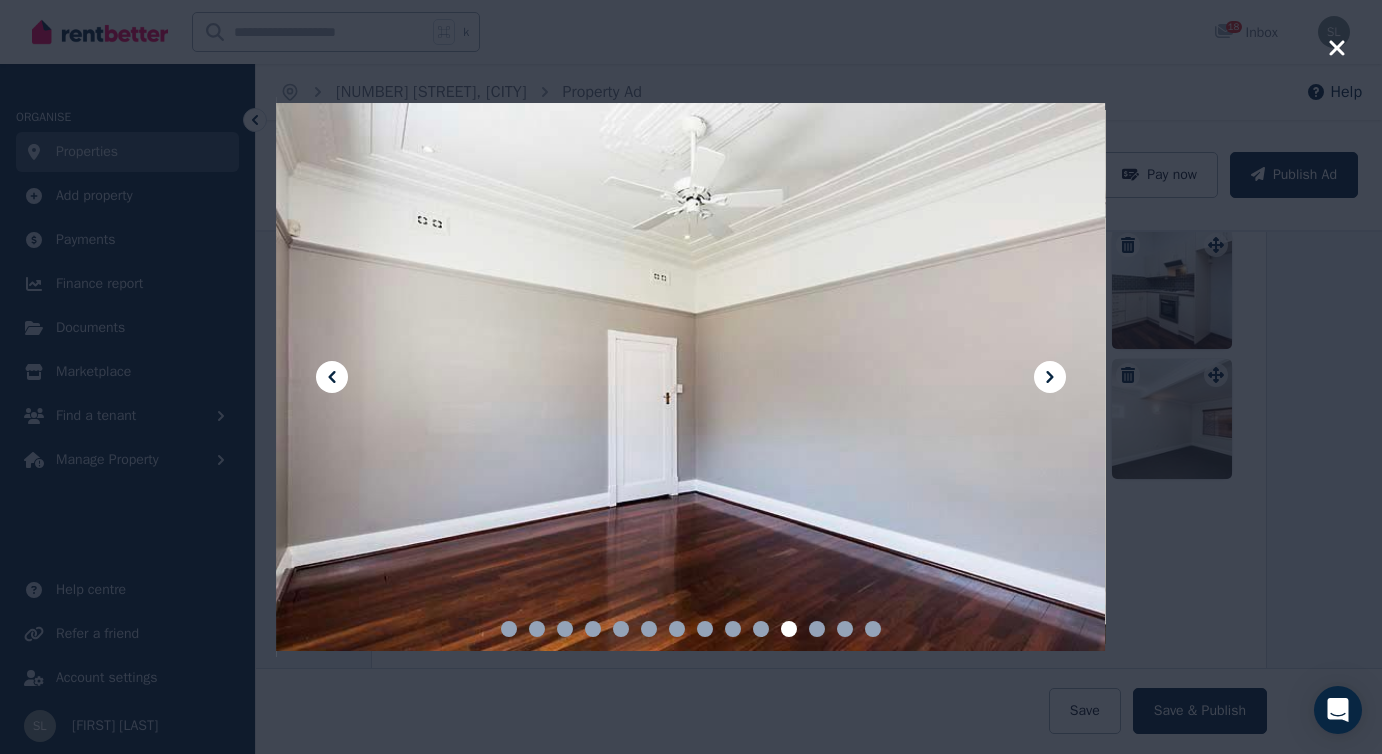 click 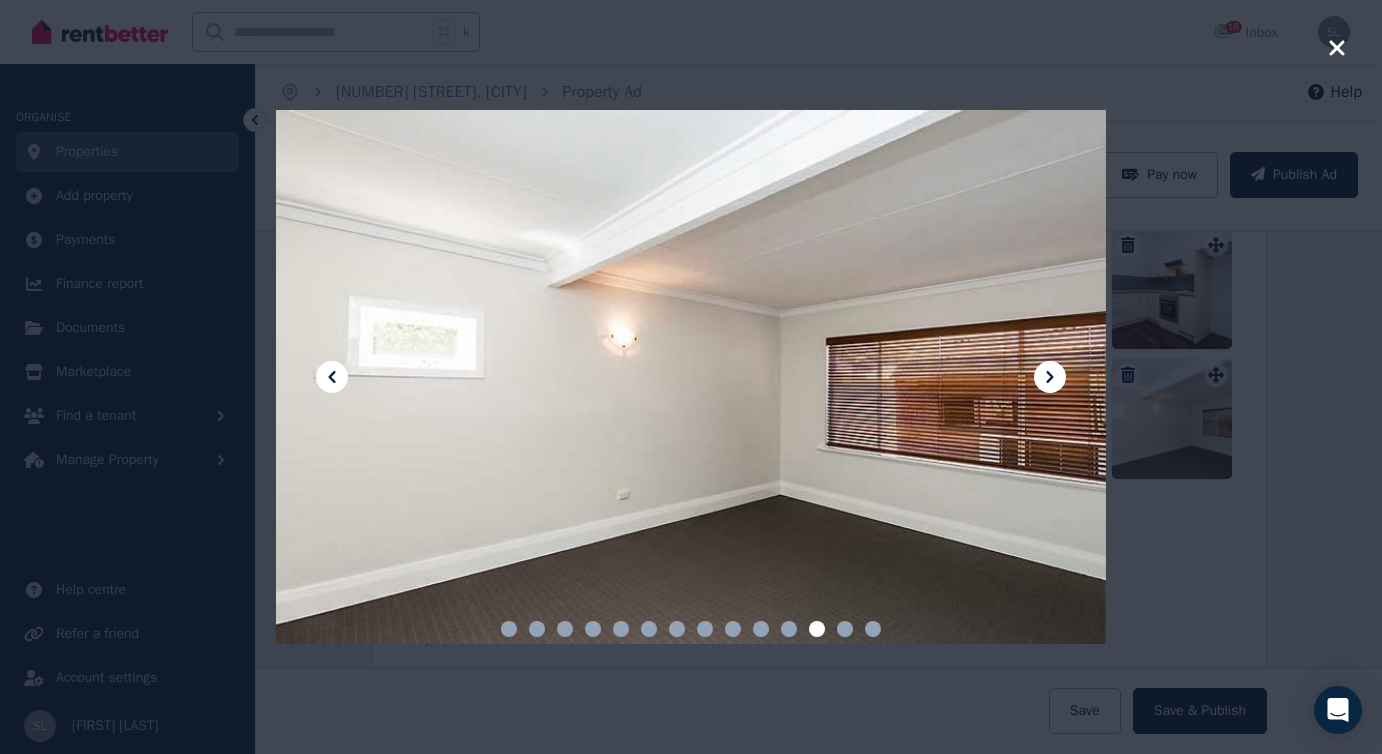 click 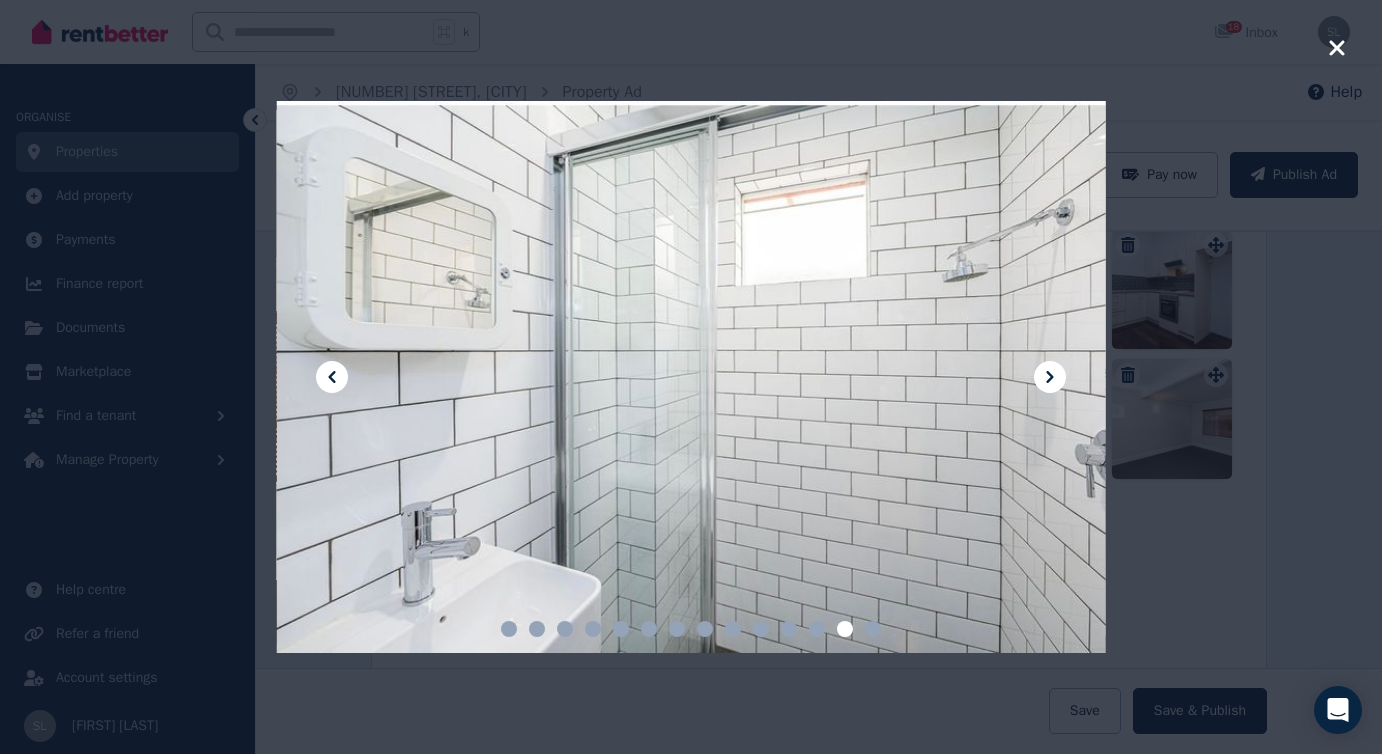 click 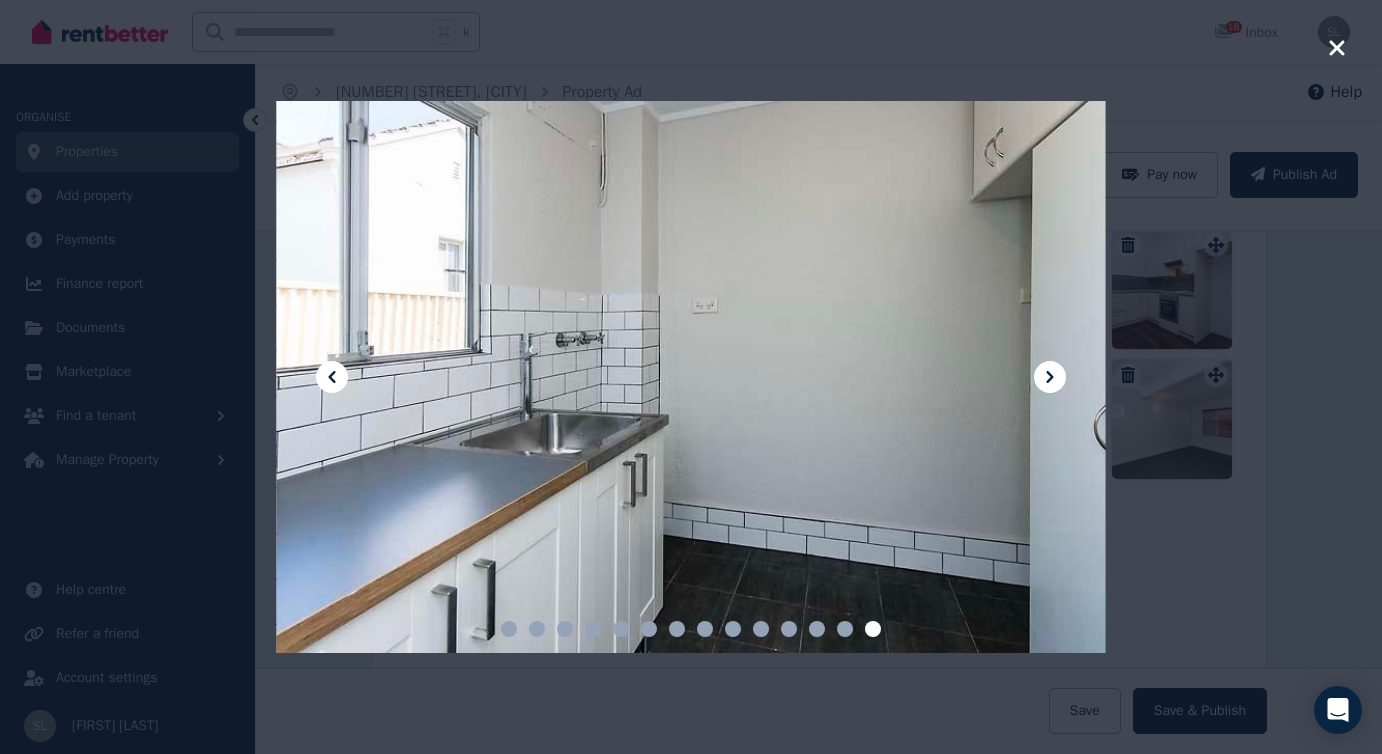 click 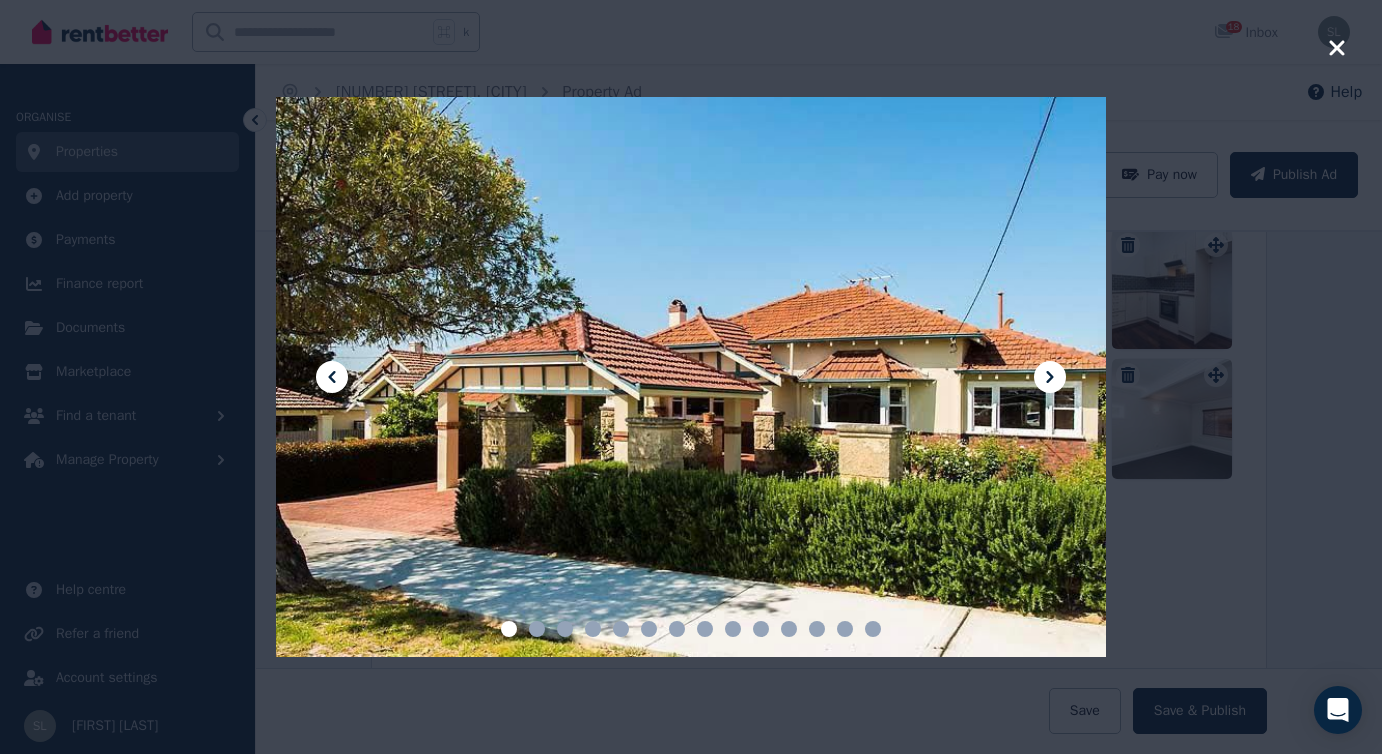 click 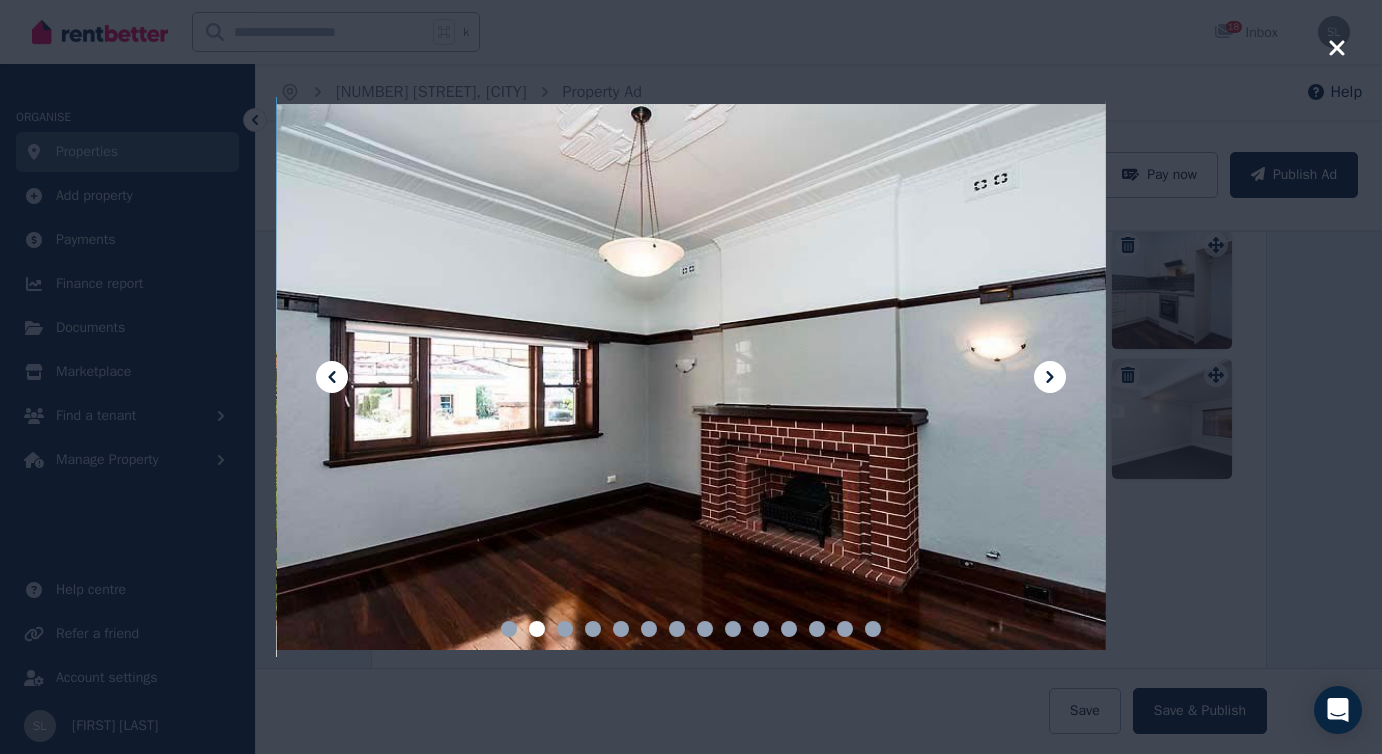 click 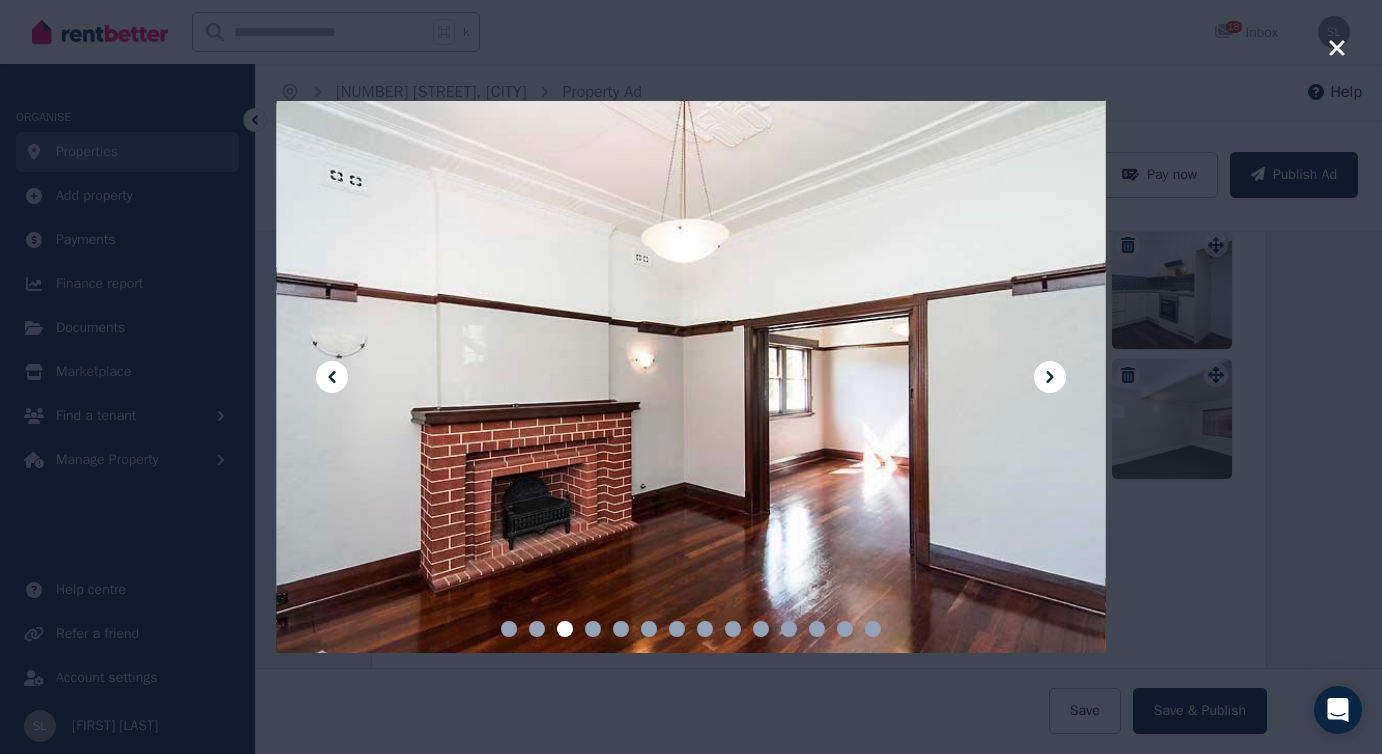 click 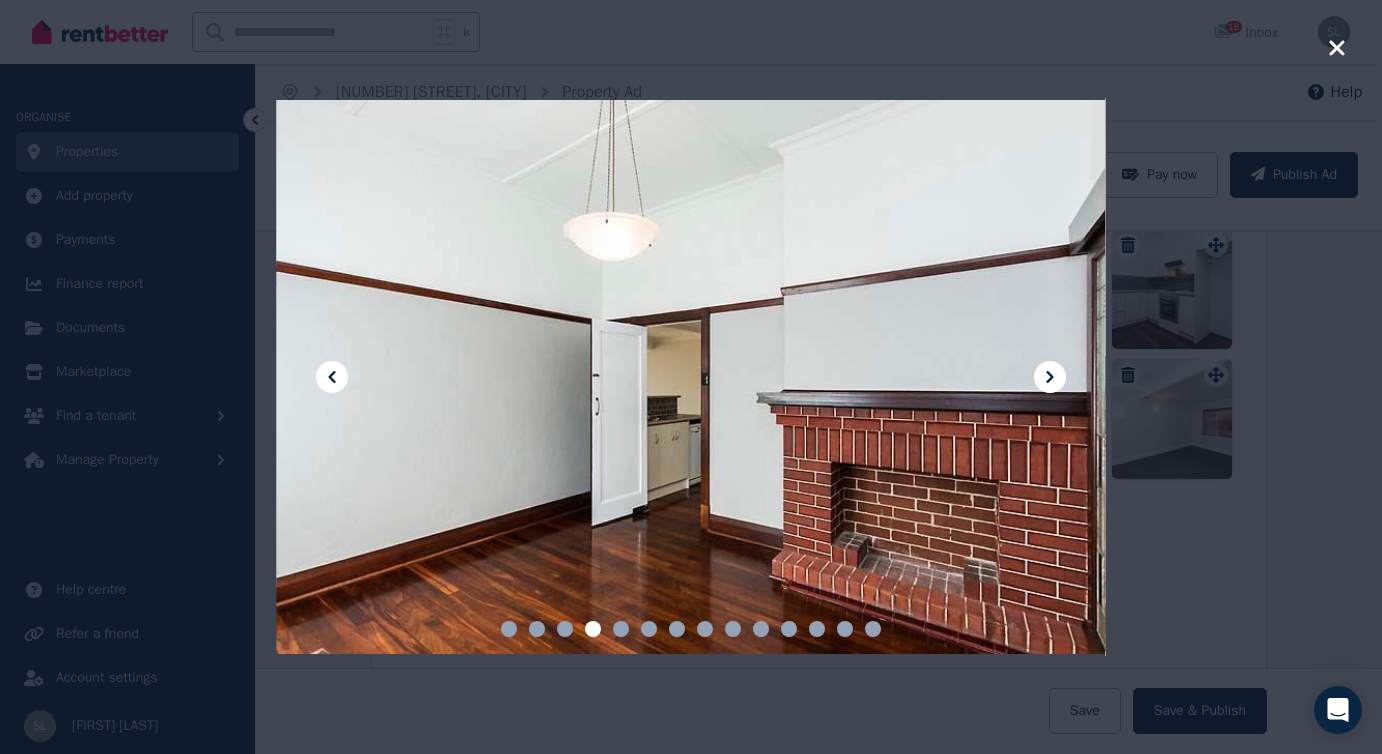 click 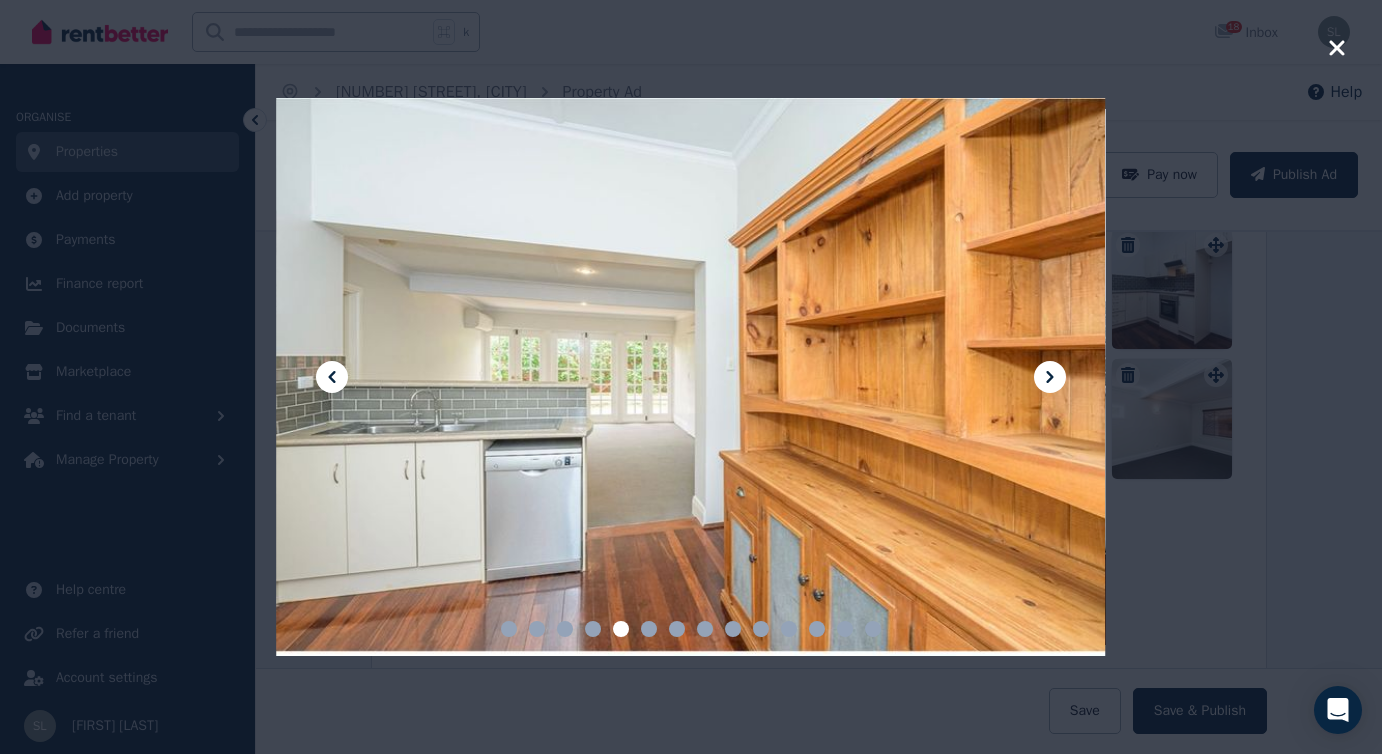 click 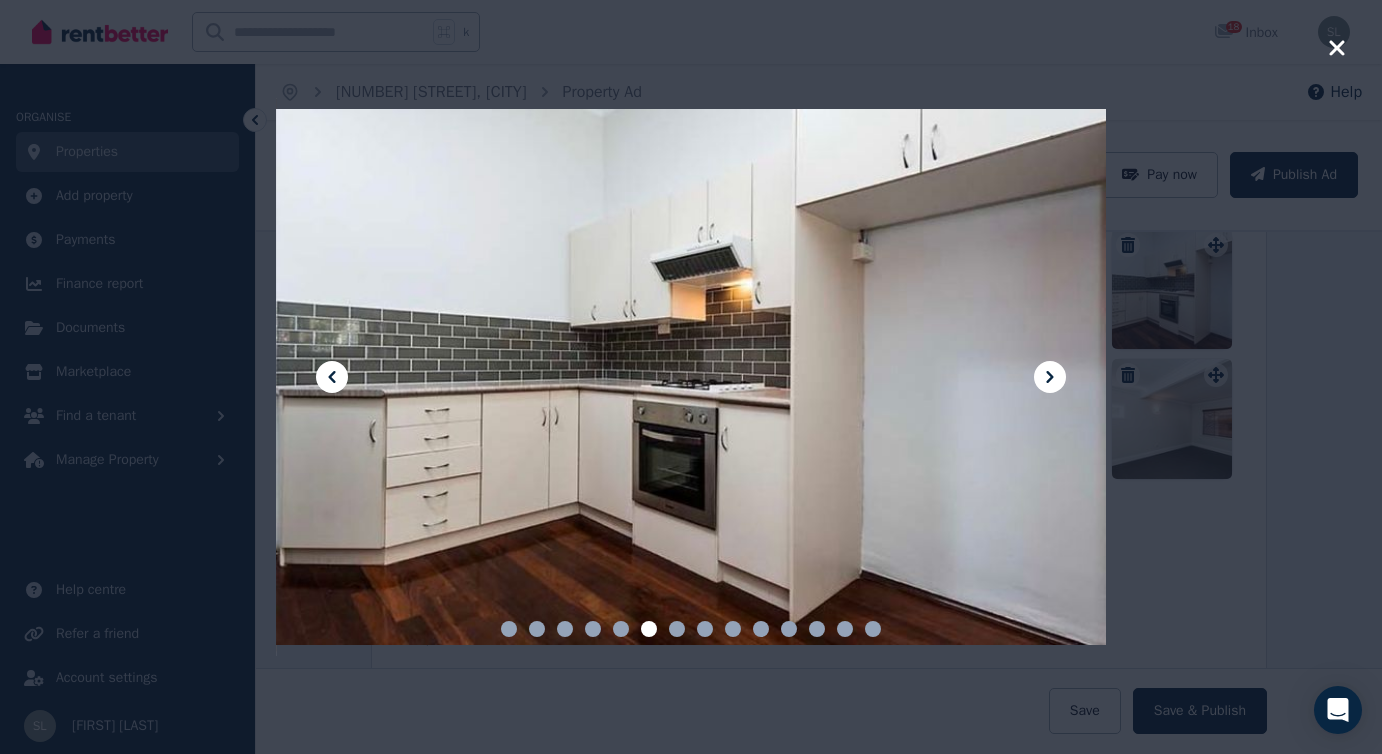 click 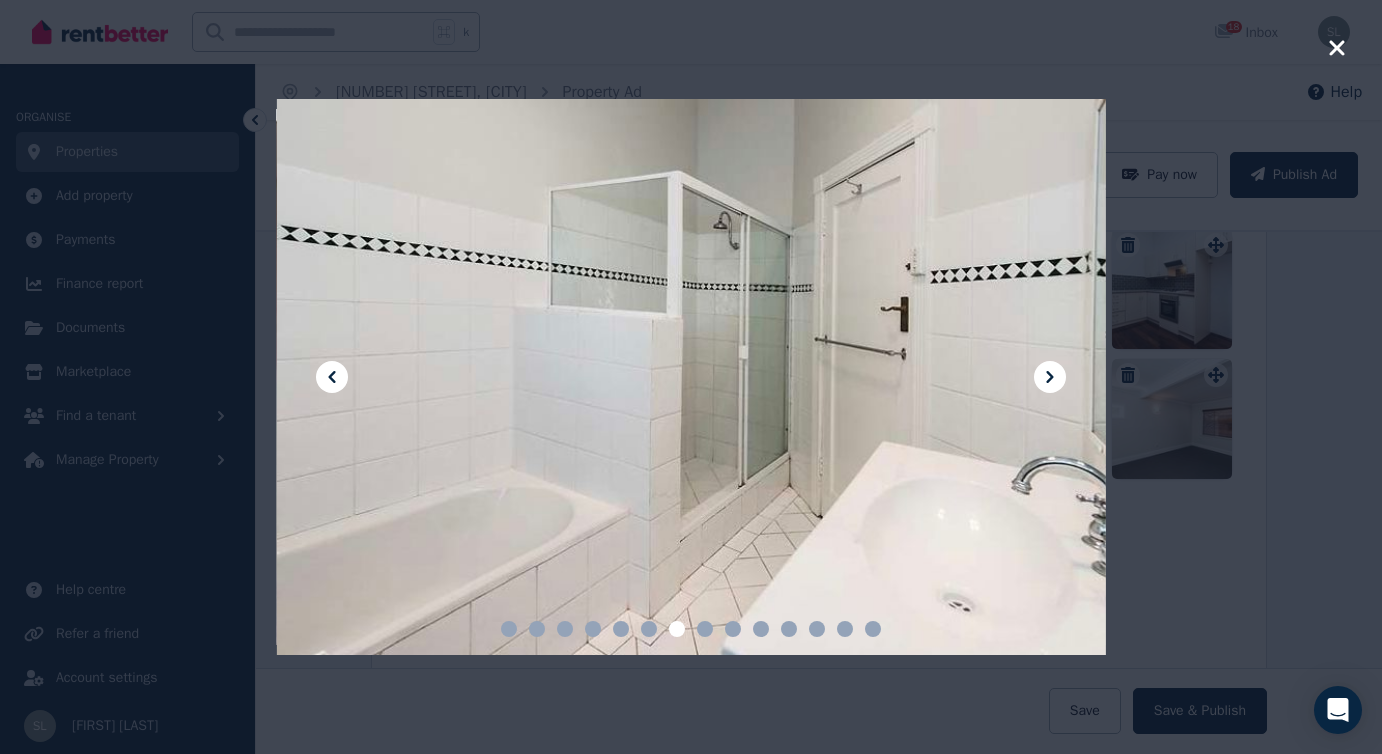 click 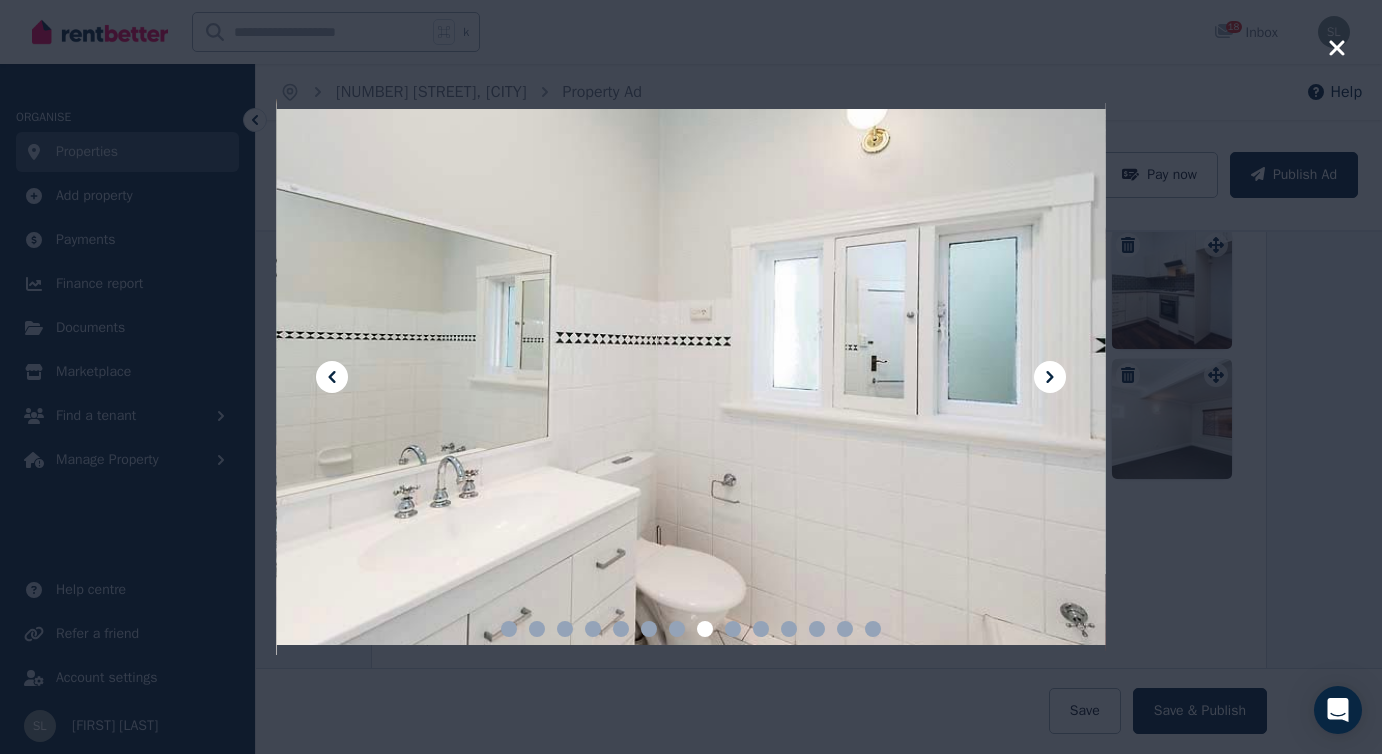 click 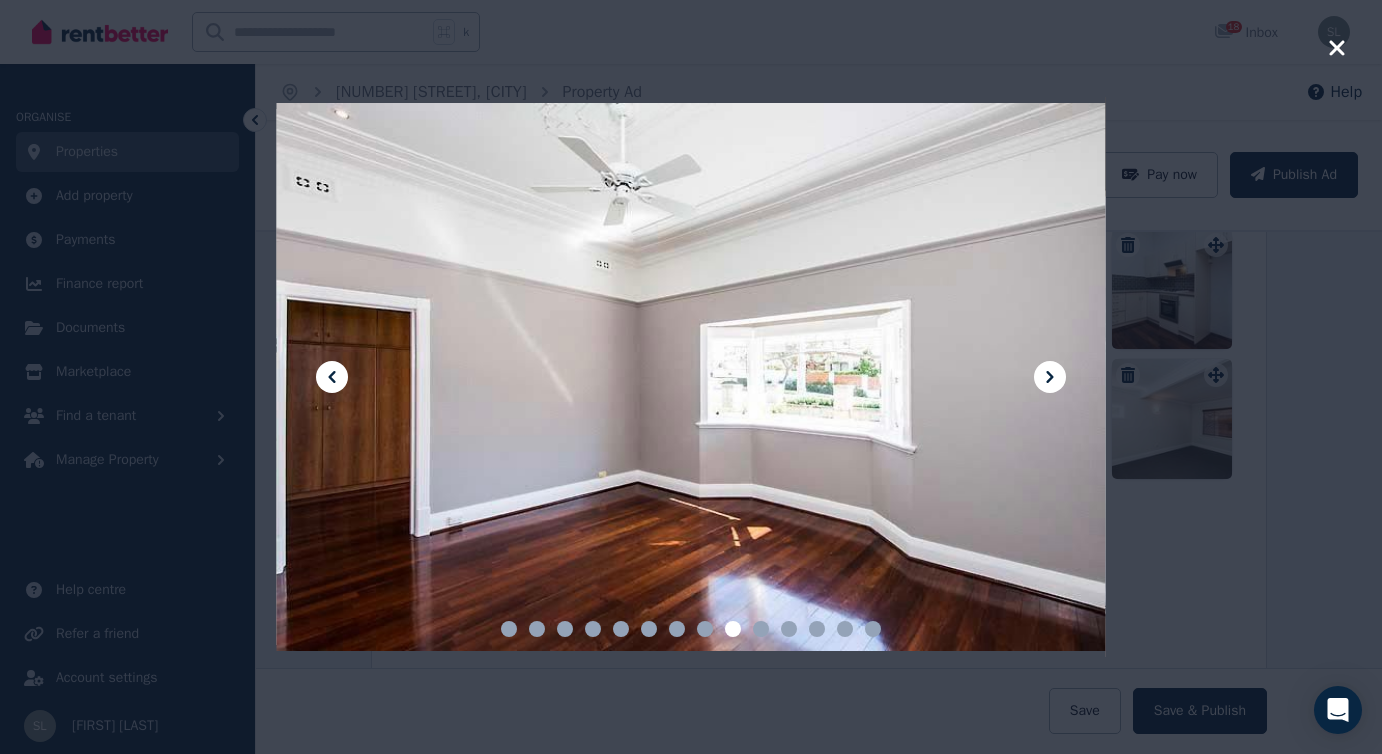 click 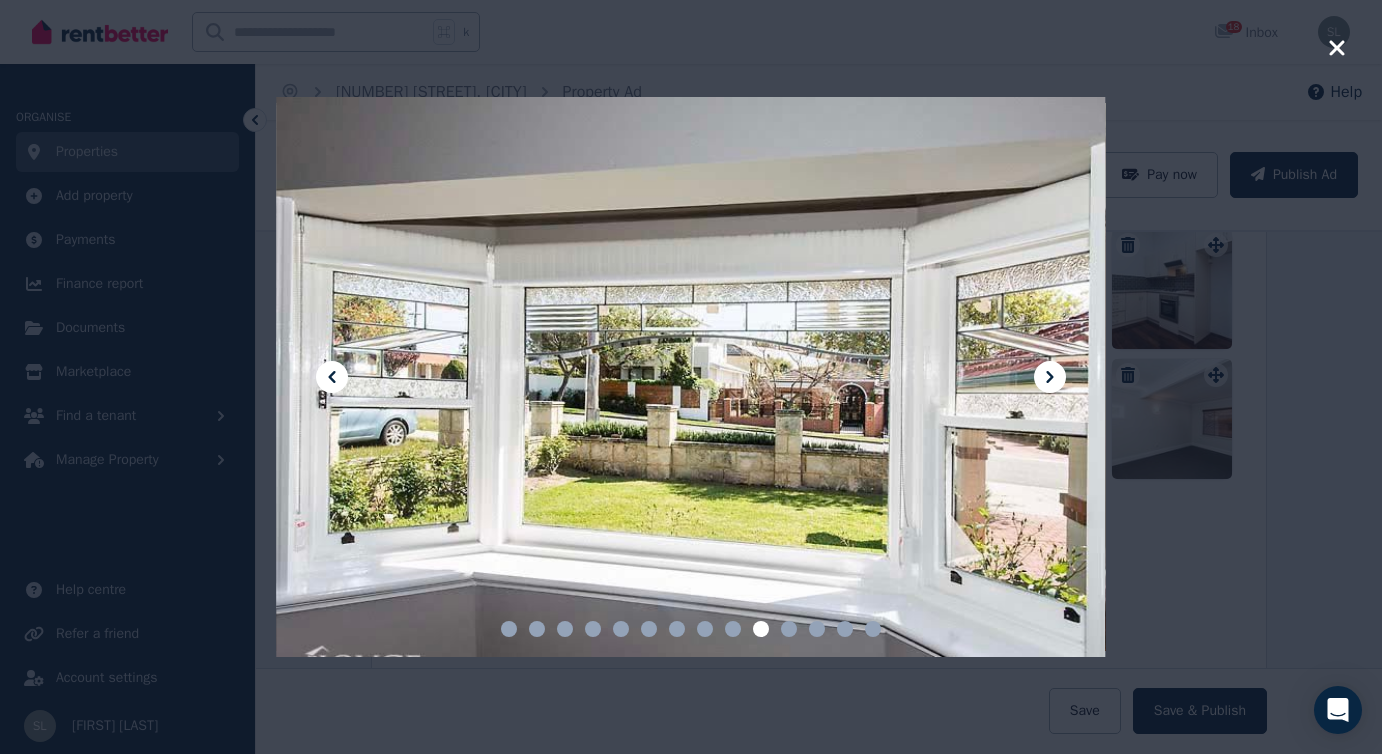 click 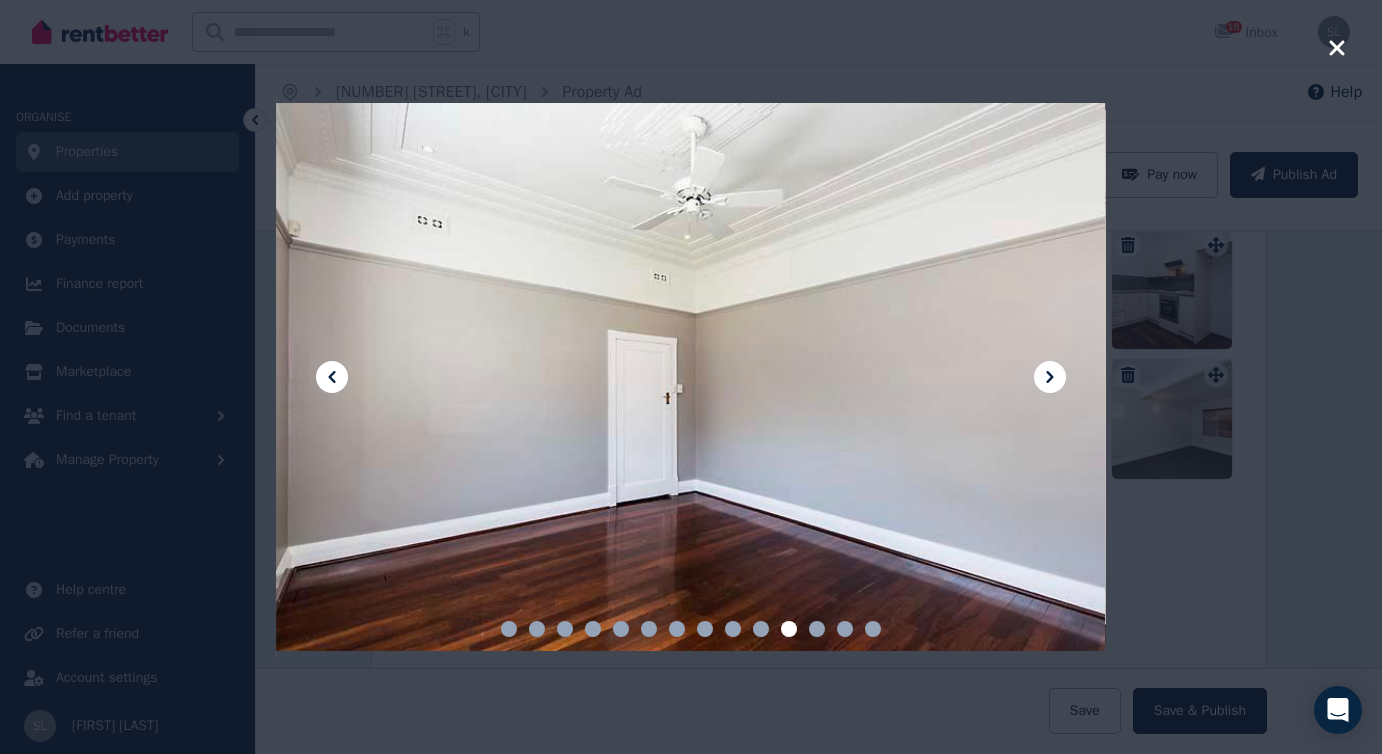 click 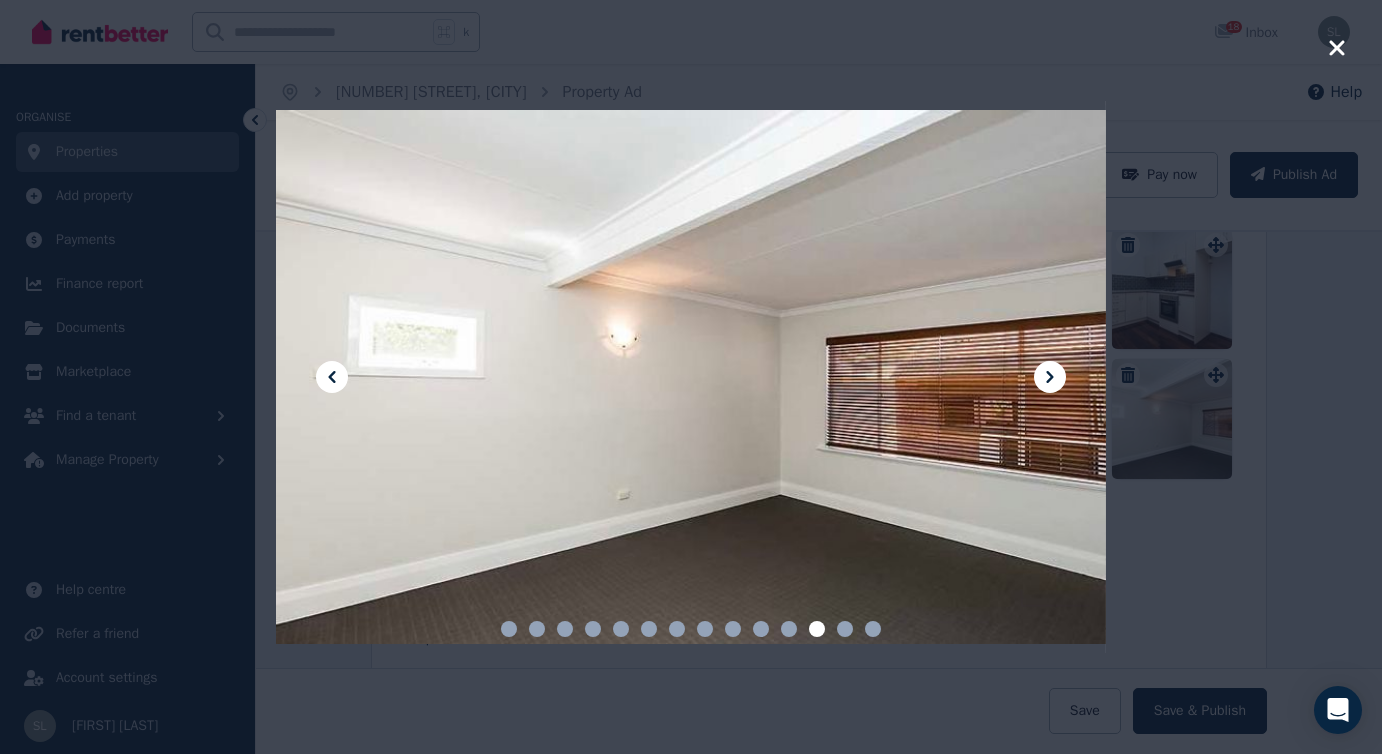 click 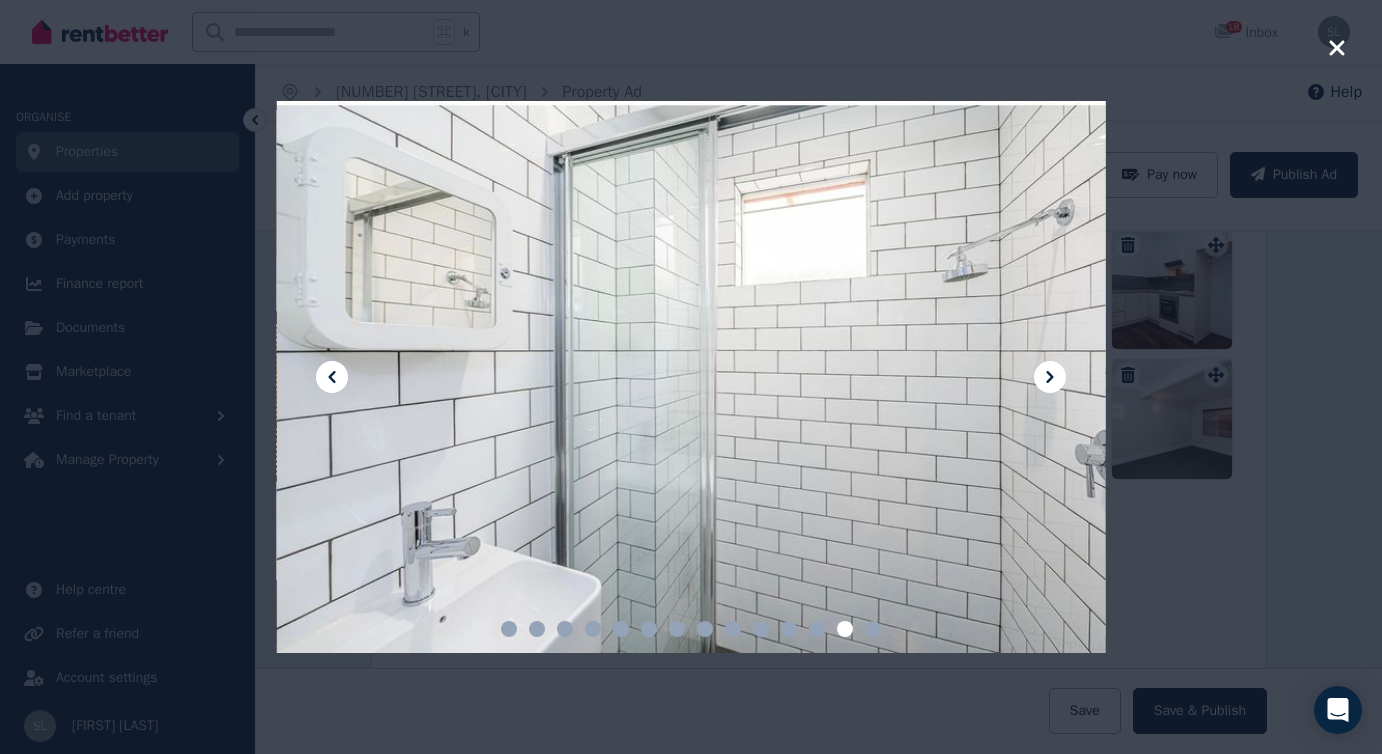 click 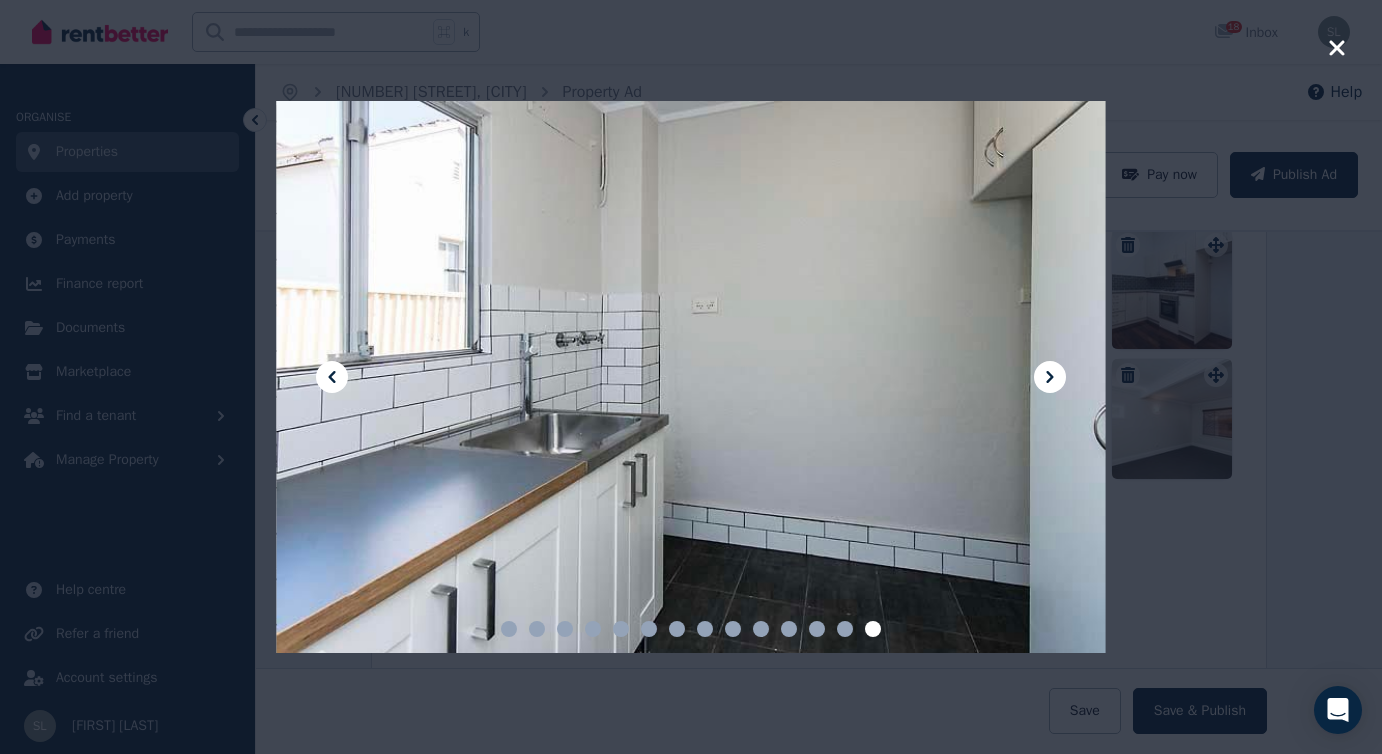 click 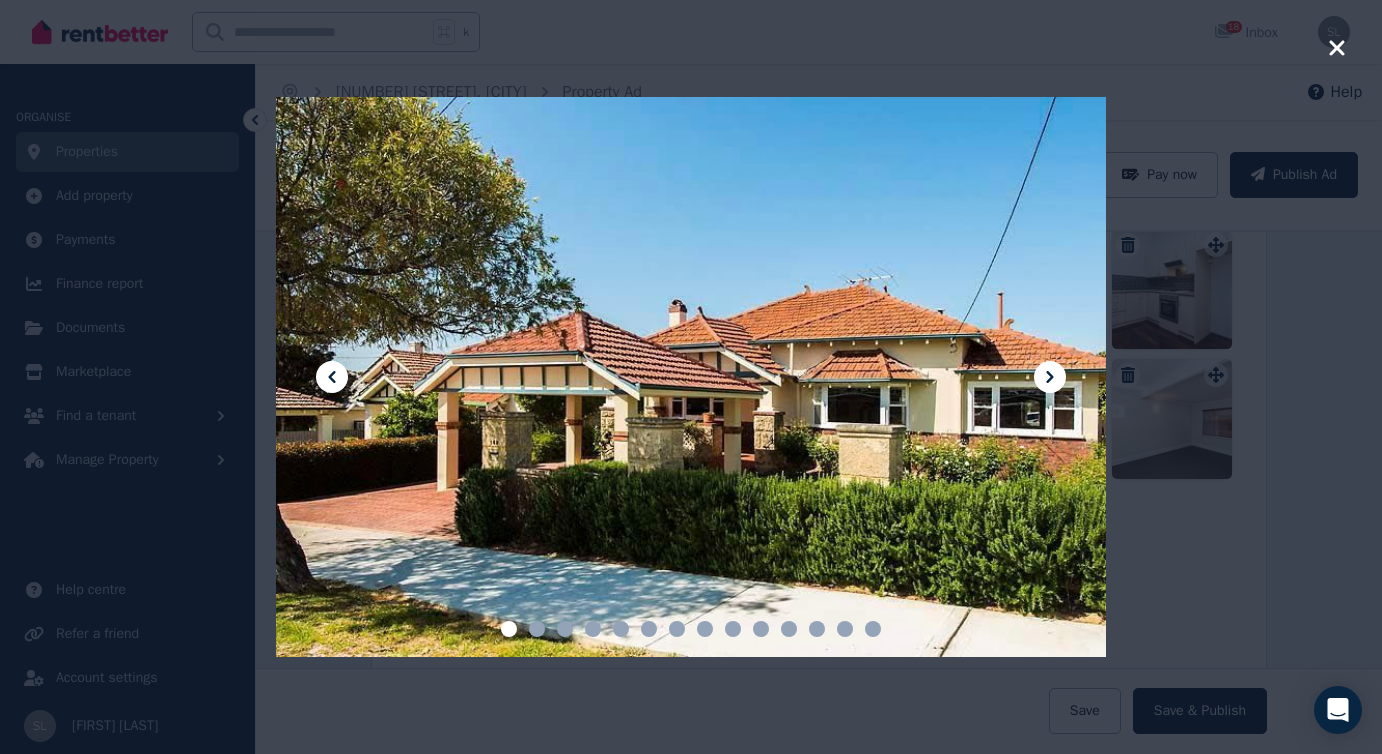 click 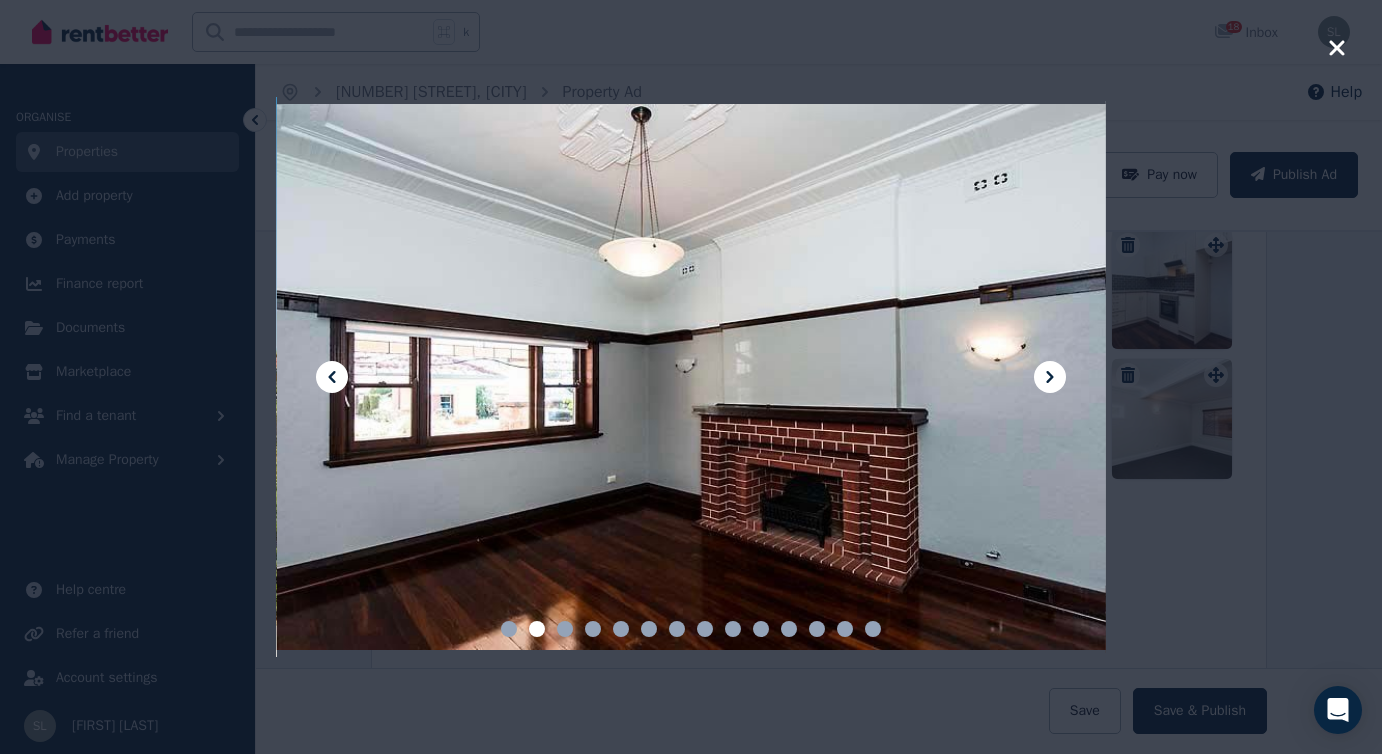 click 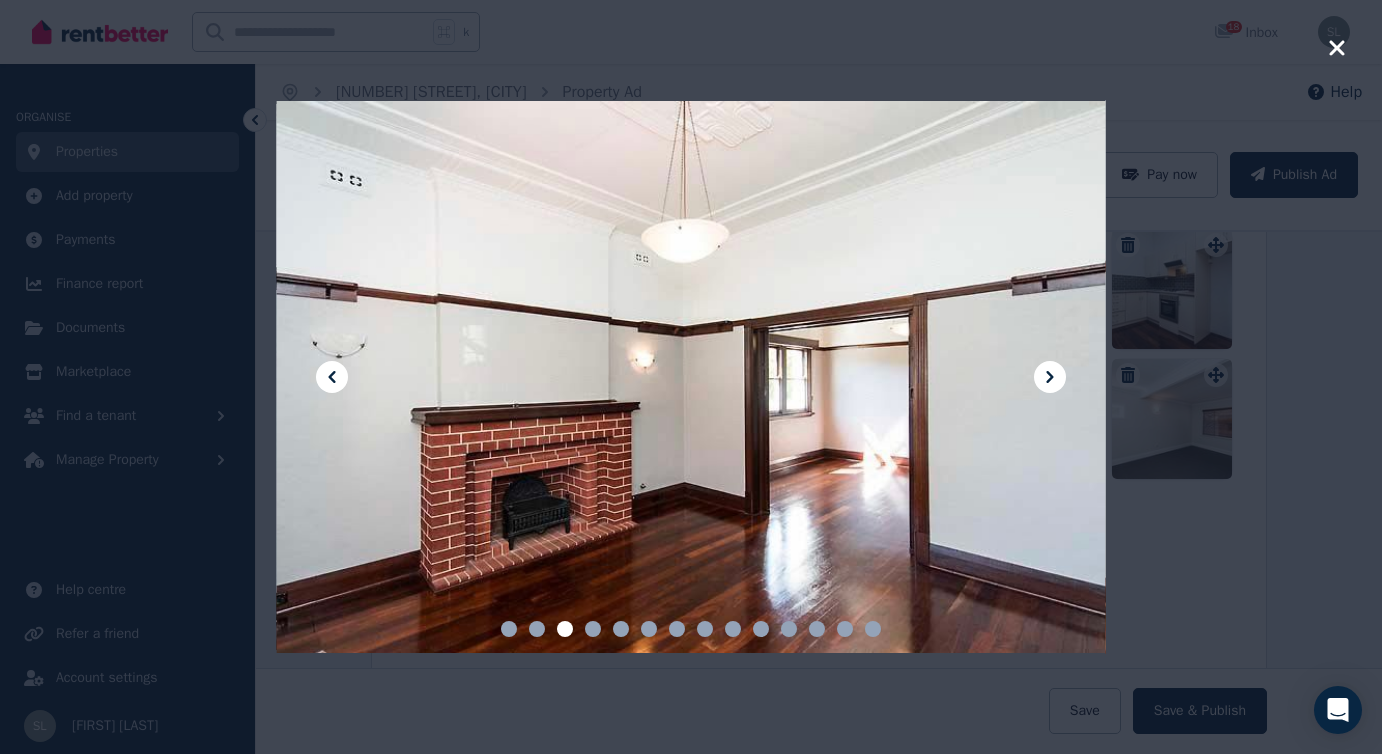 click 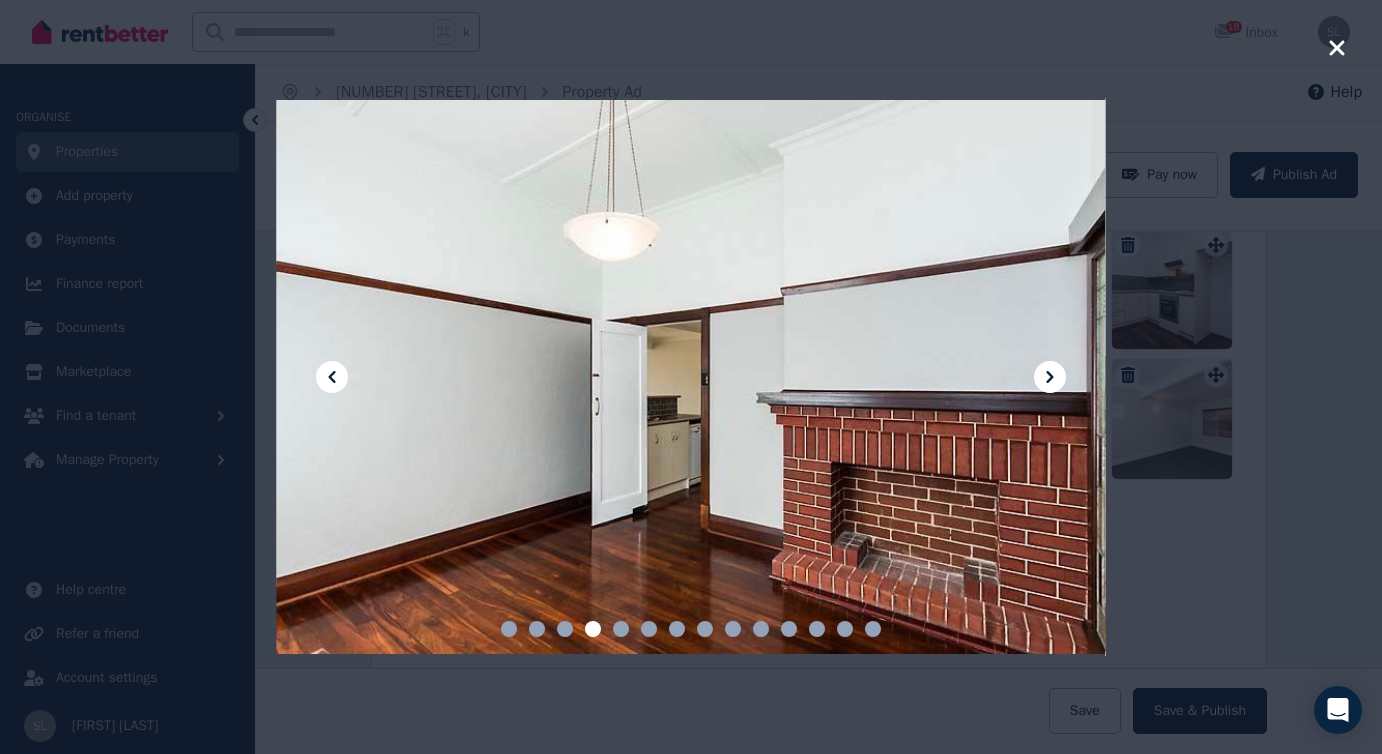 click 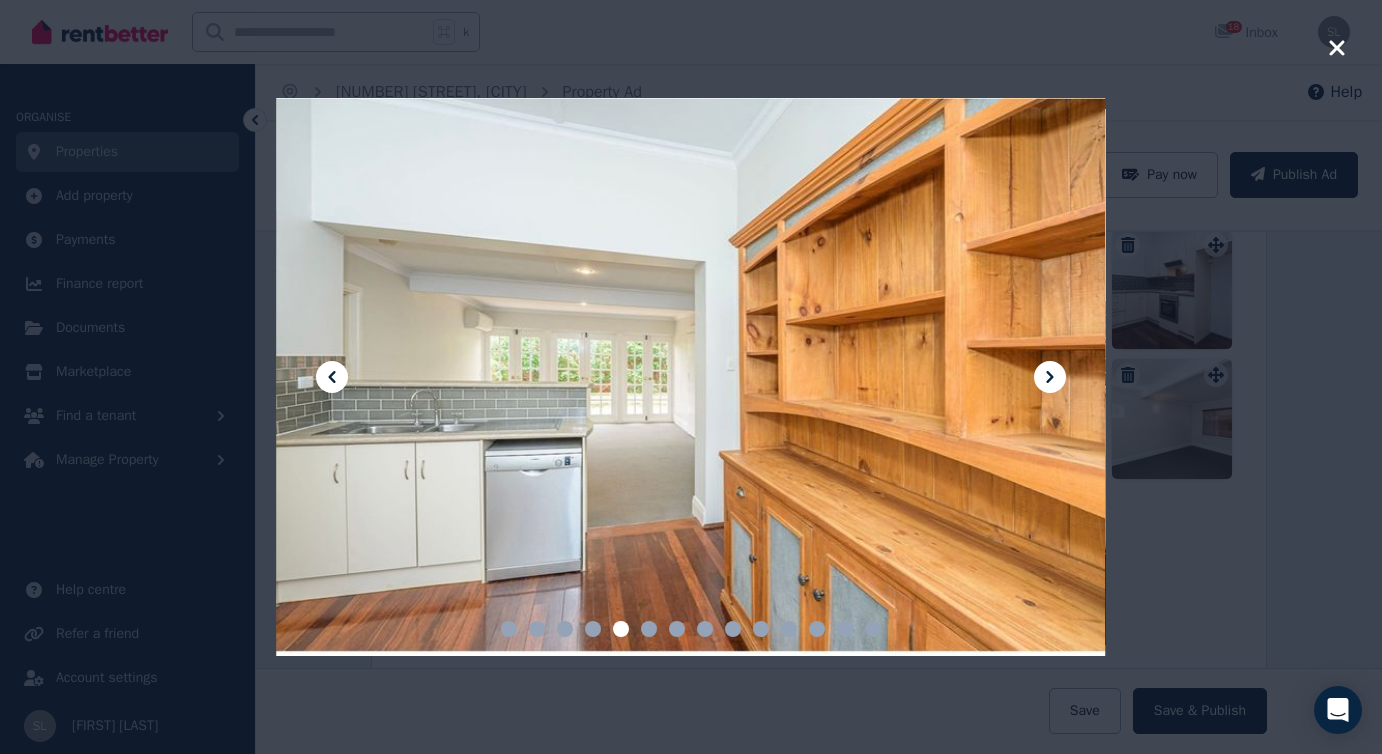 click 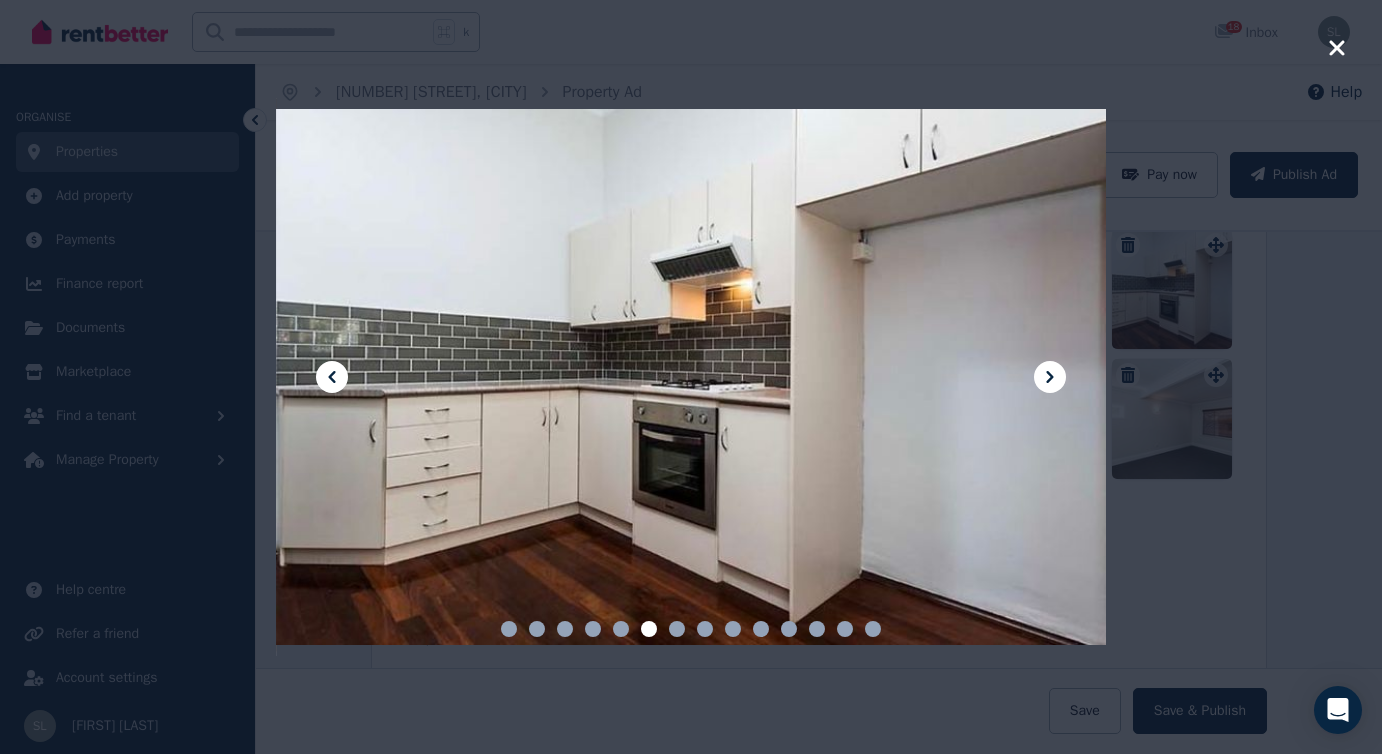 click 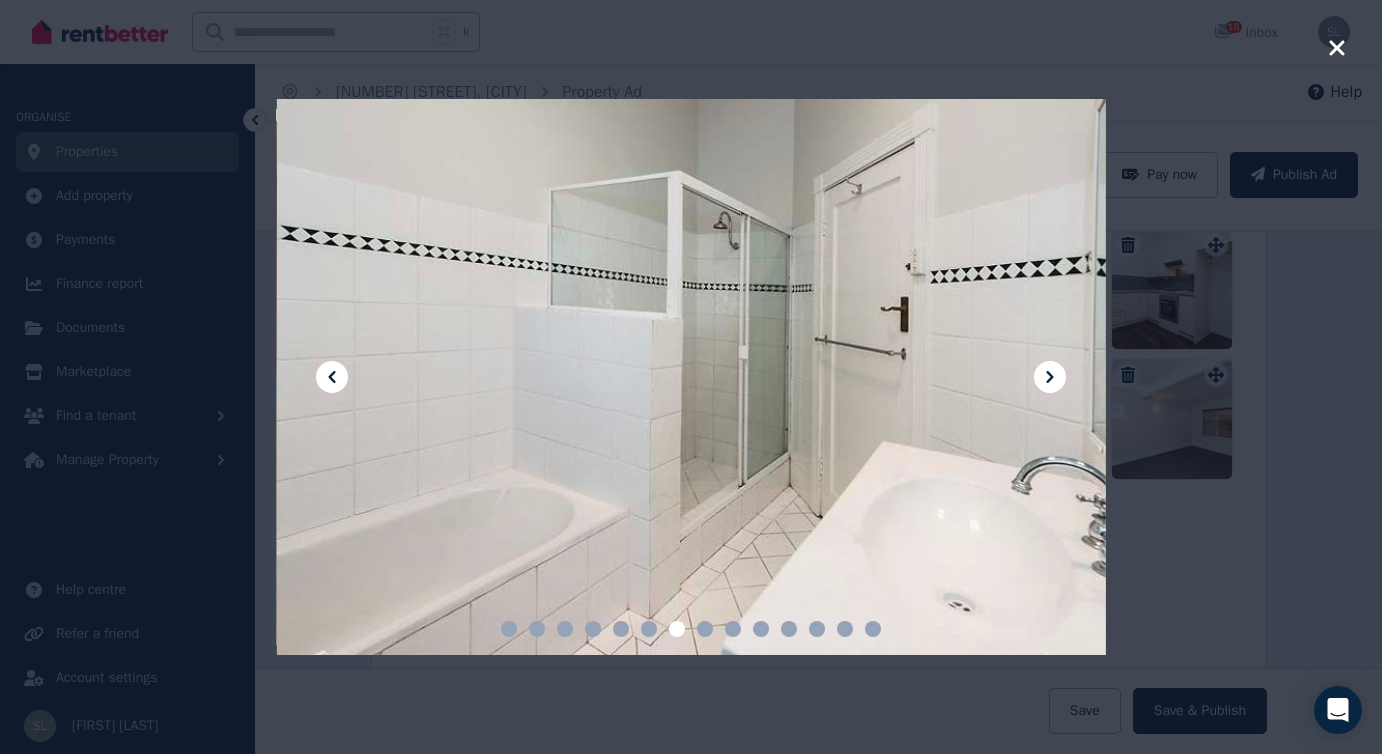 click 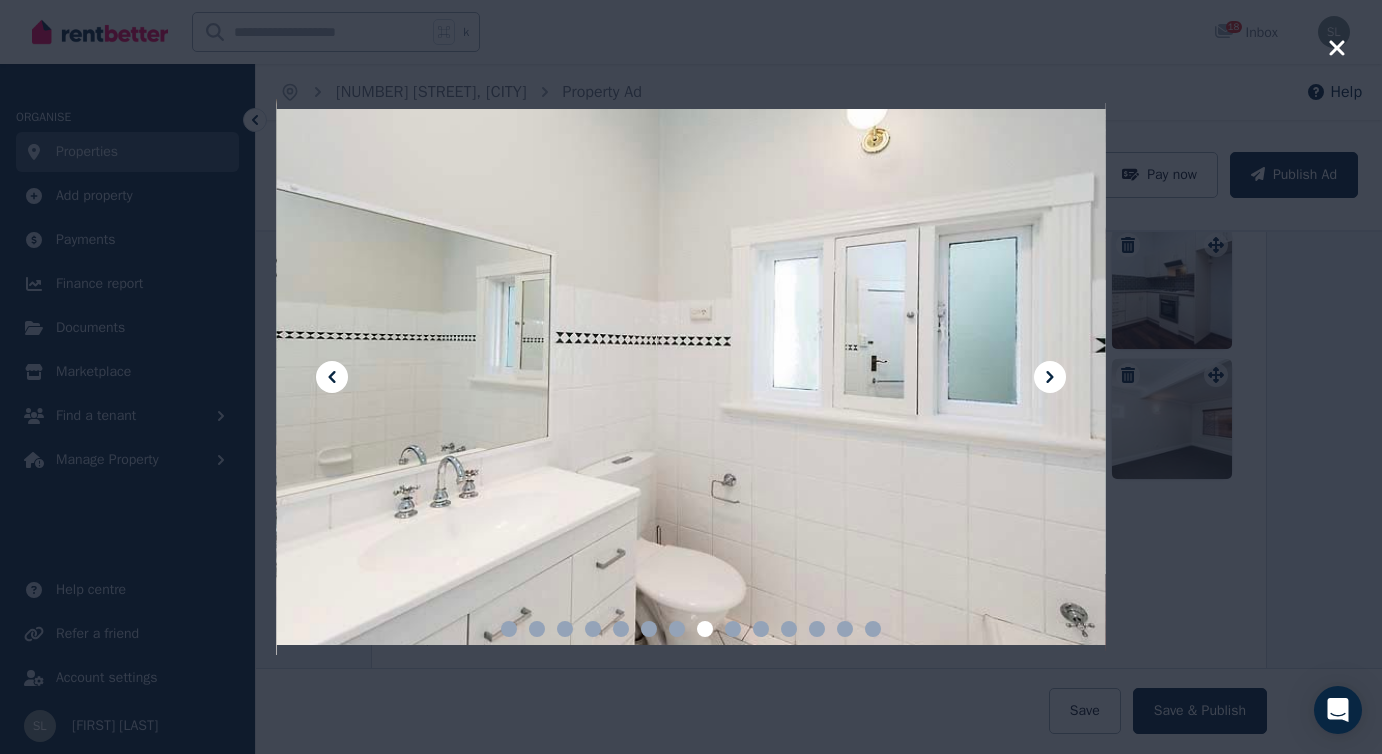 click 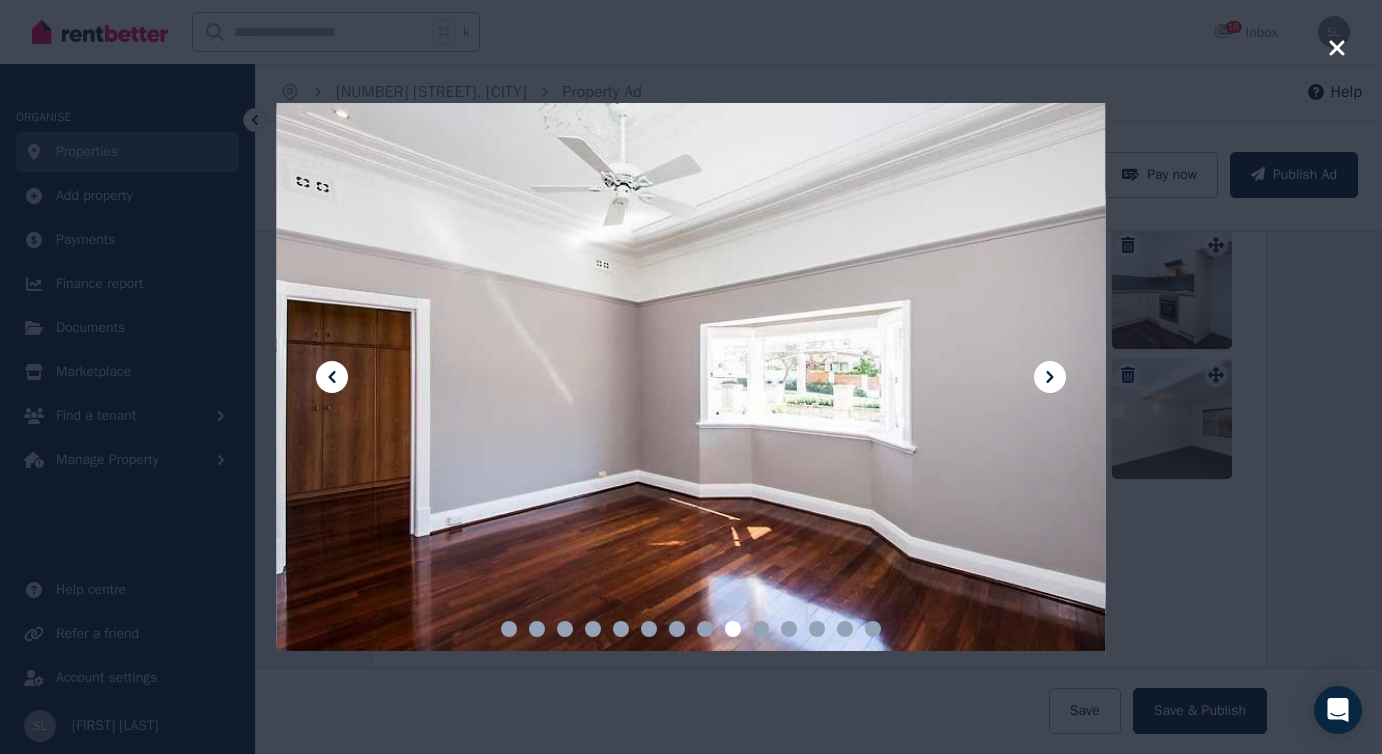 click 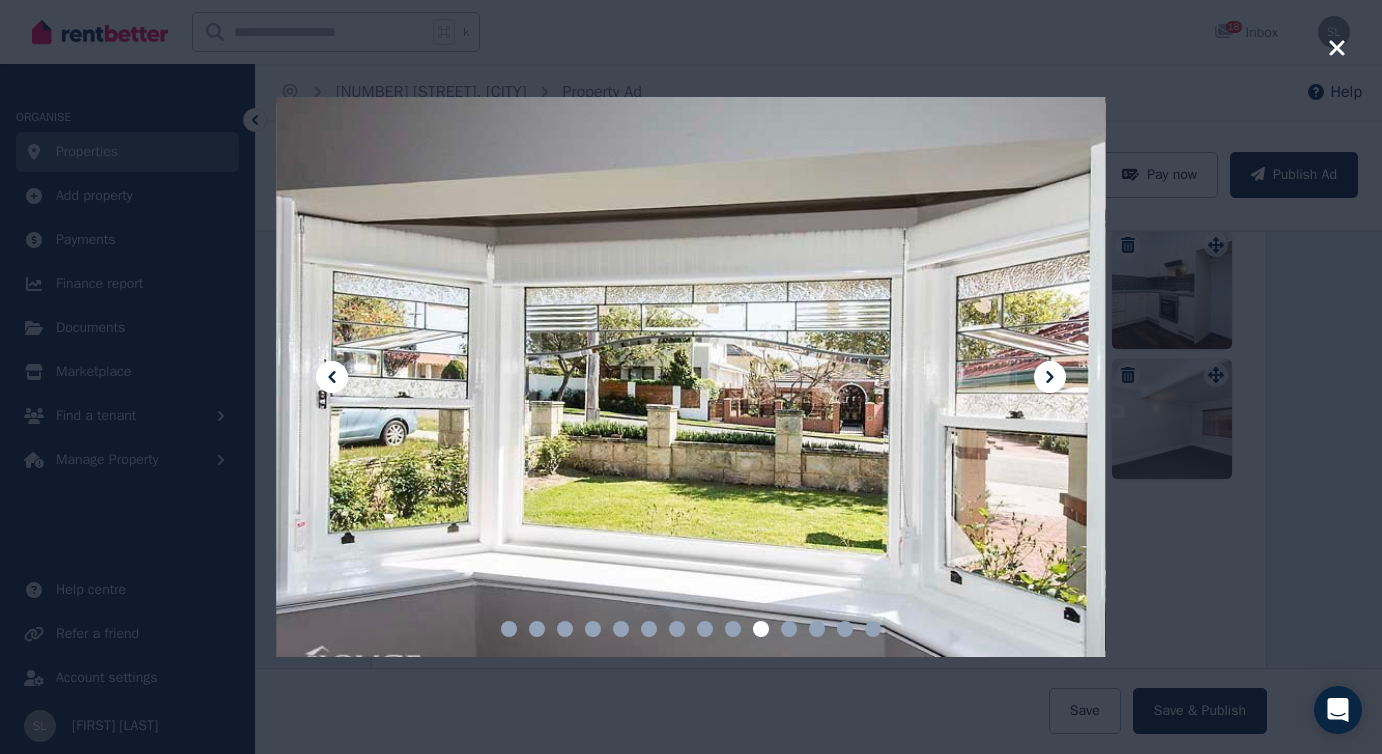 click 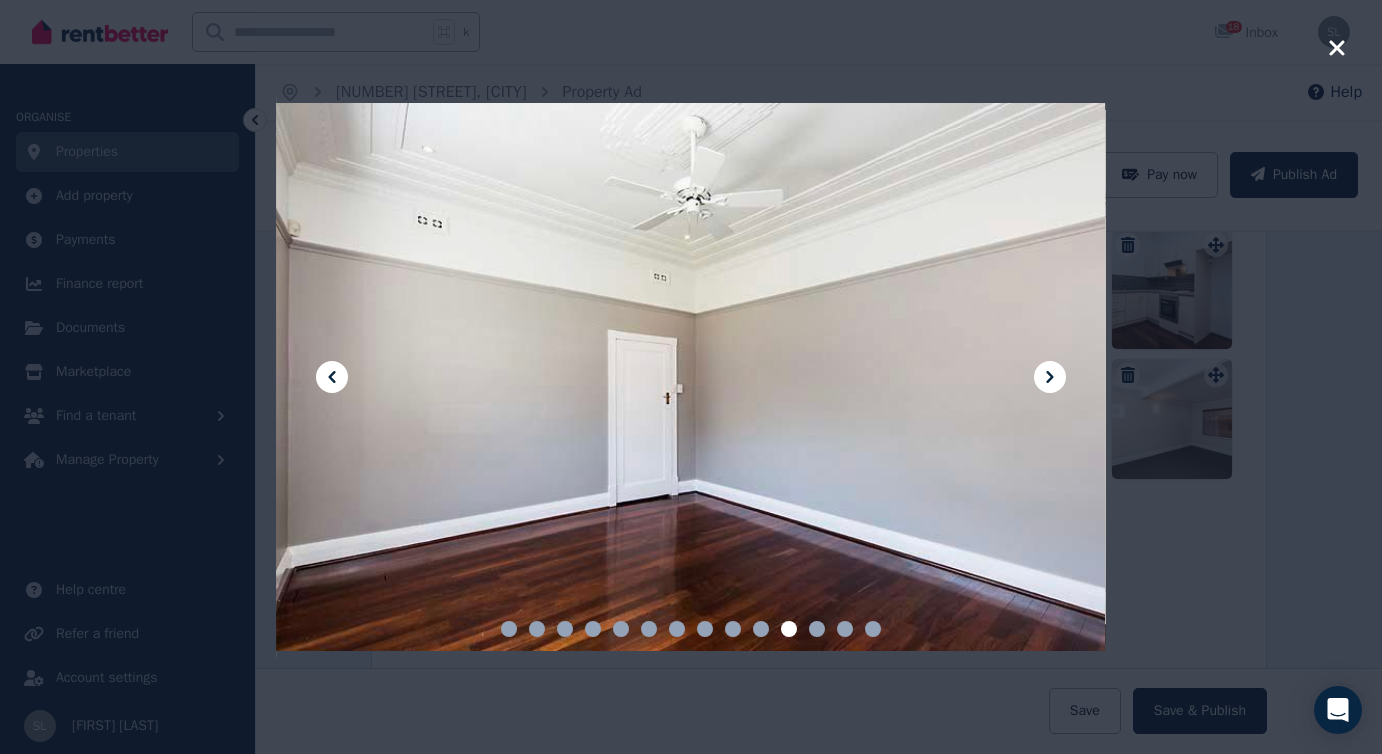 click 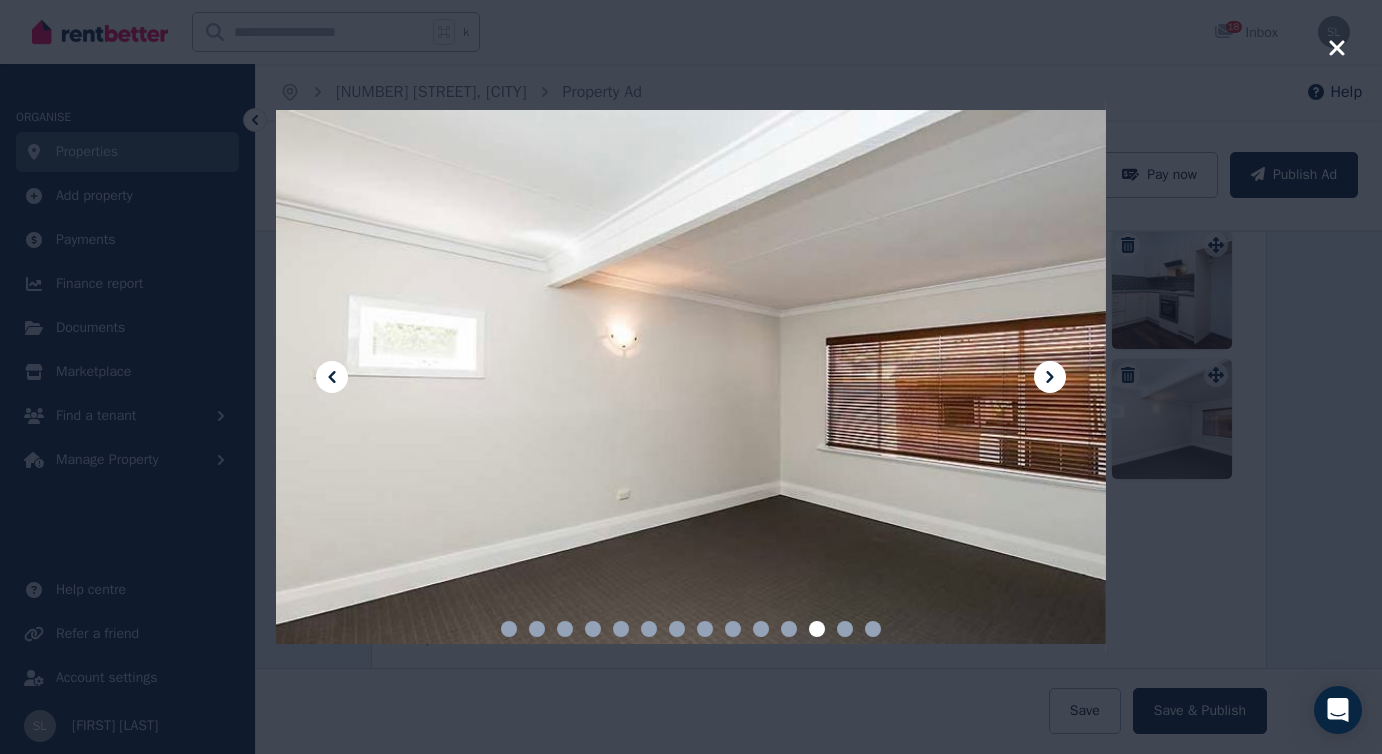 click 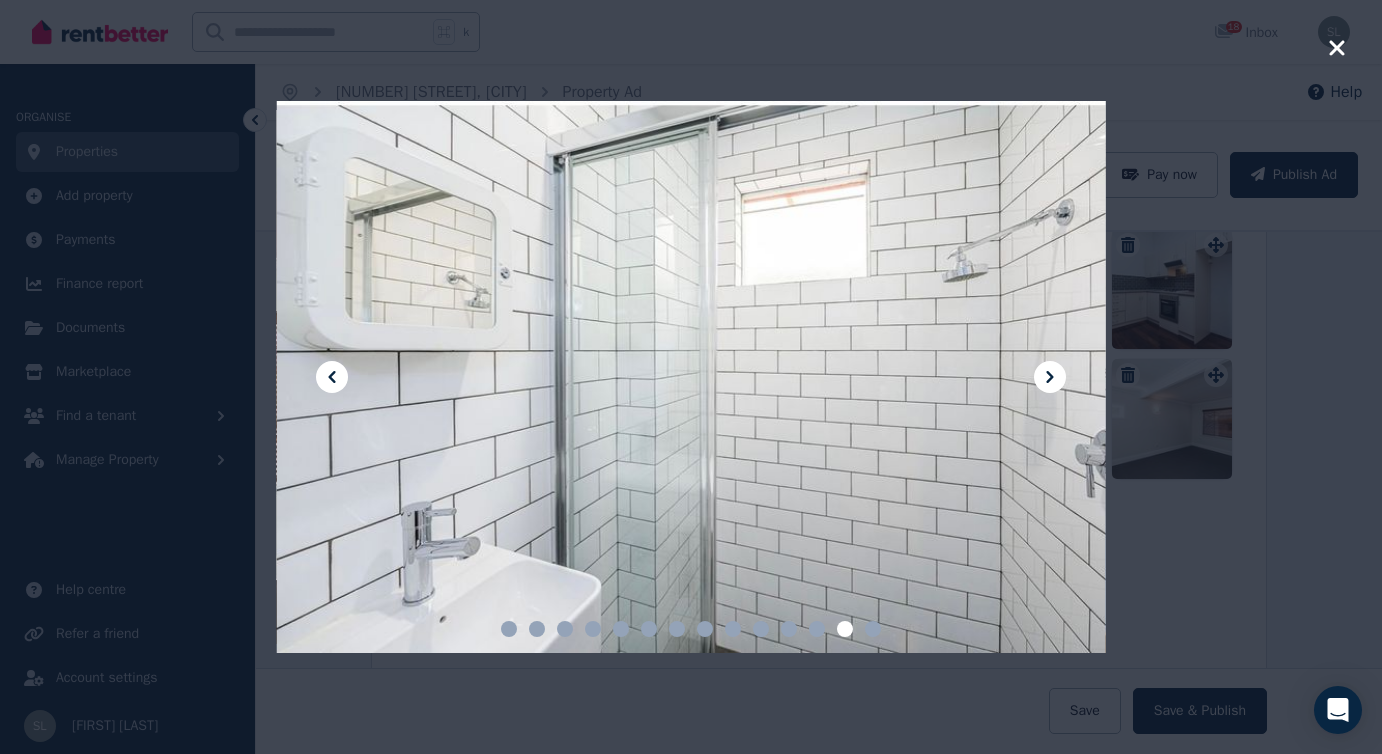 click 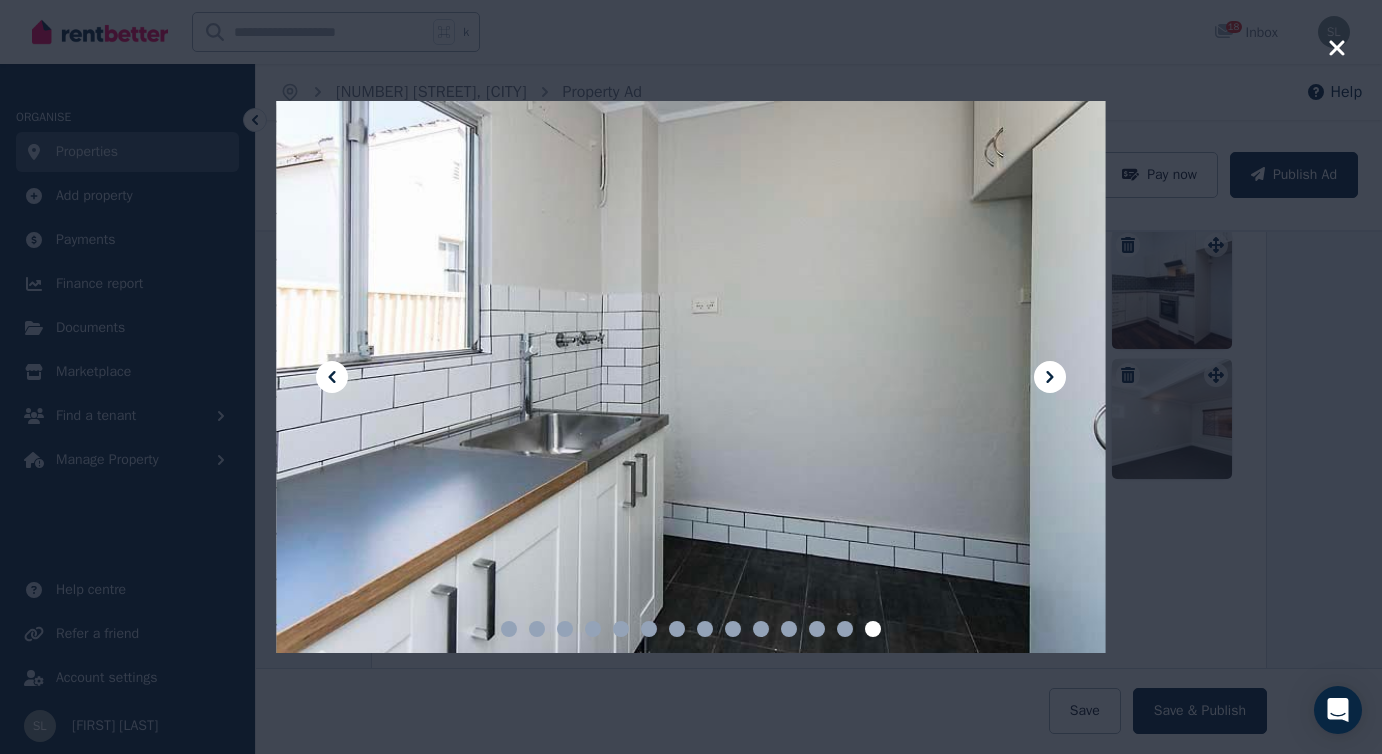 click 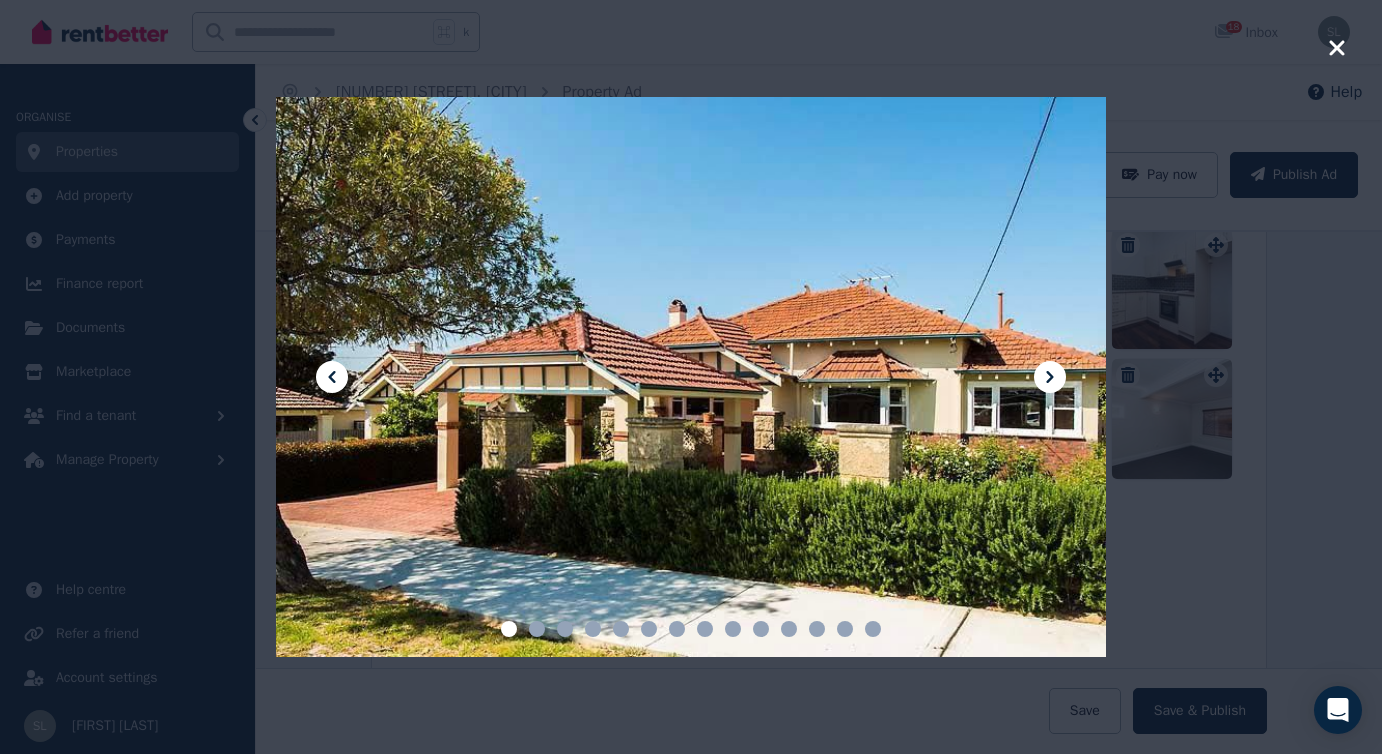 click 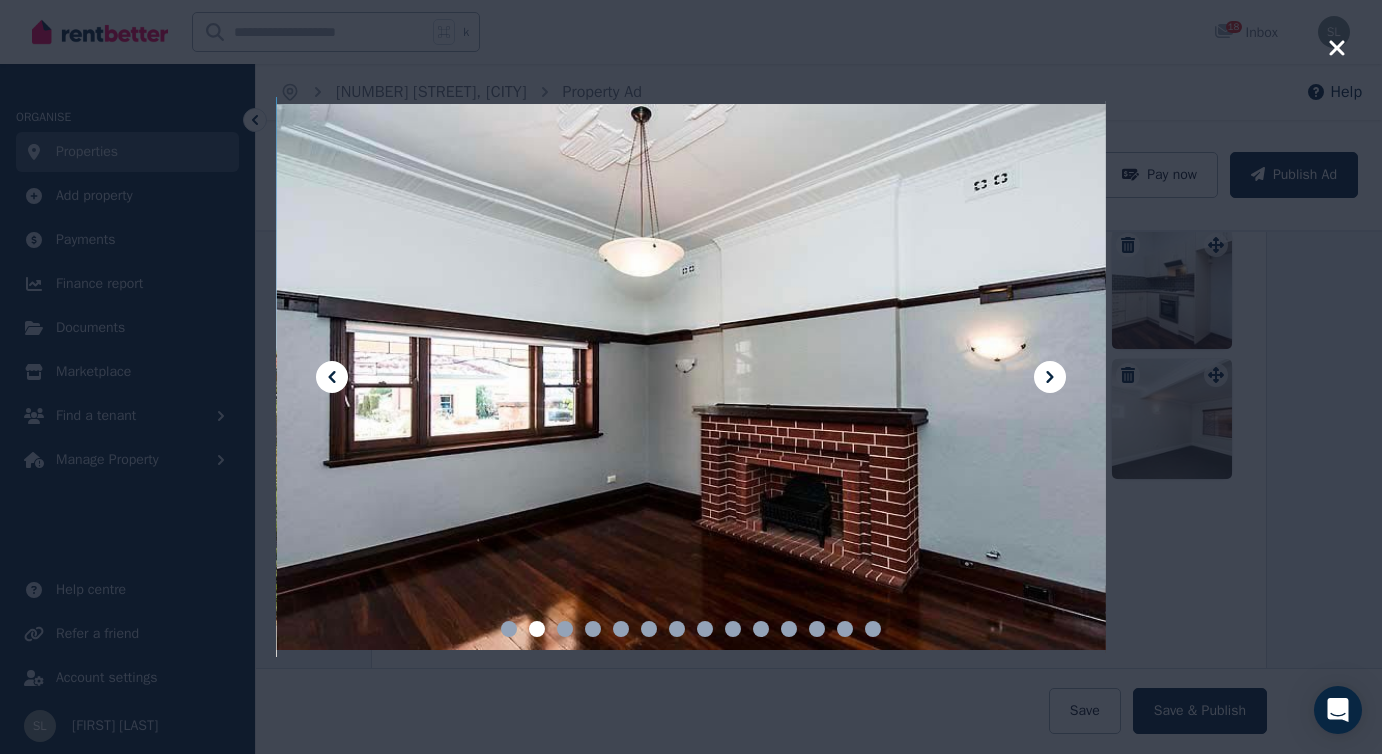 click 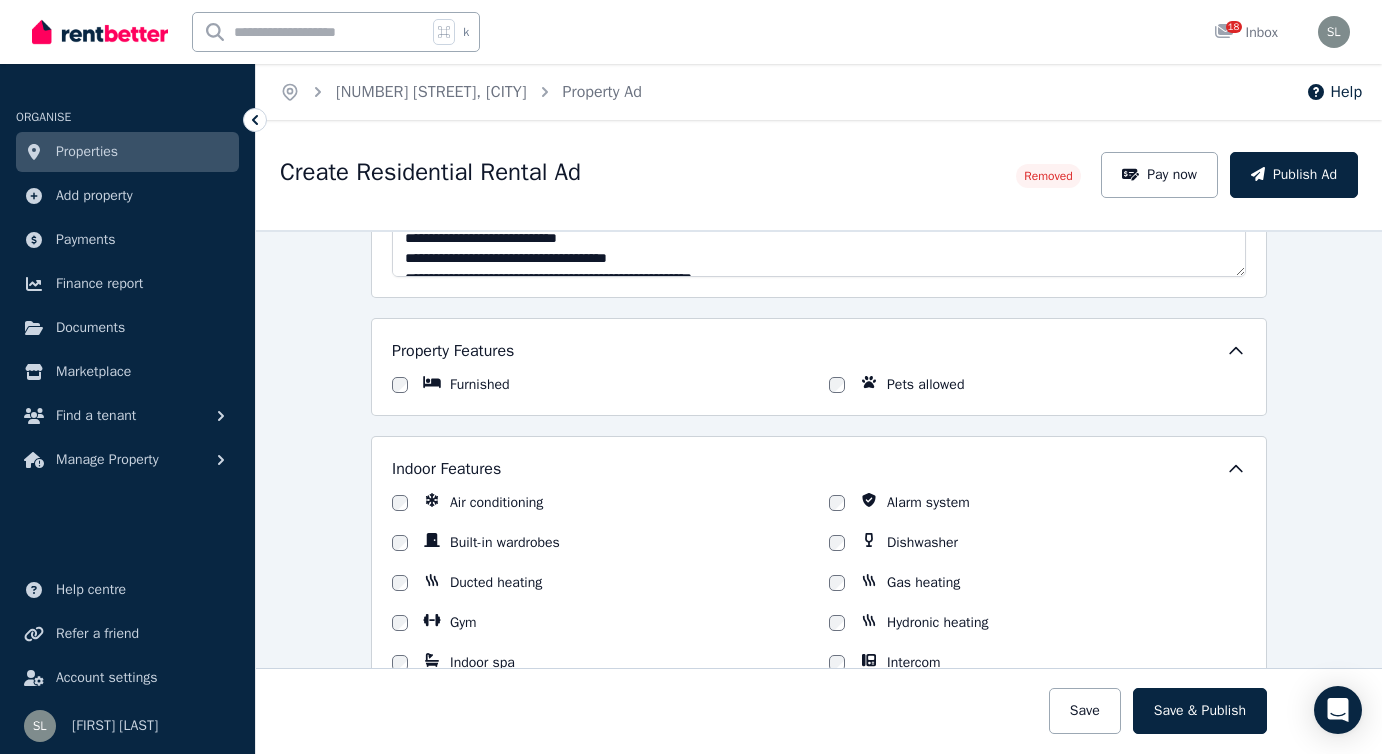 scroll, scrollTop: 1147, scrollLeft: 0, axis: vertical 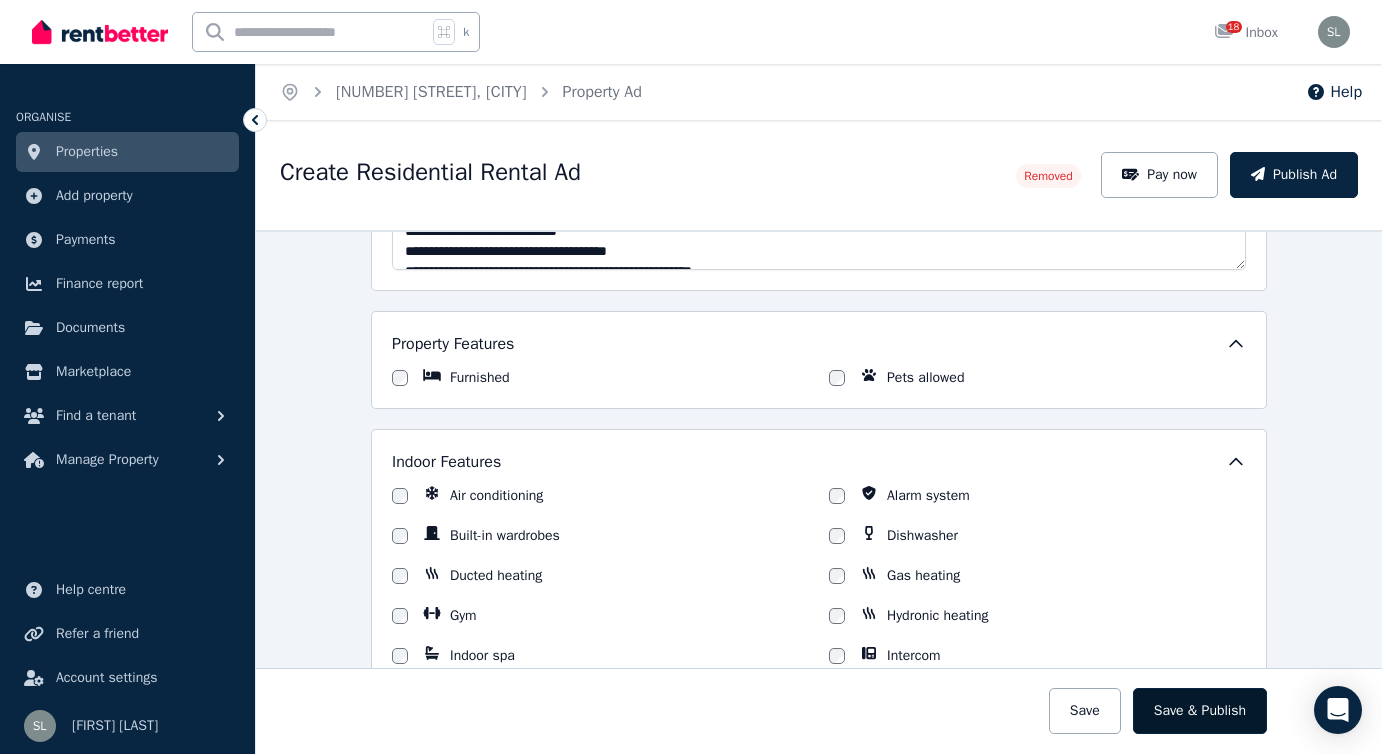 click on "Save & Publish" at bounding box center [1200, 711] 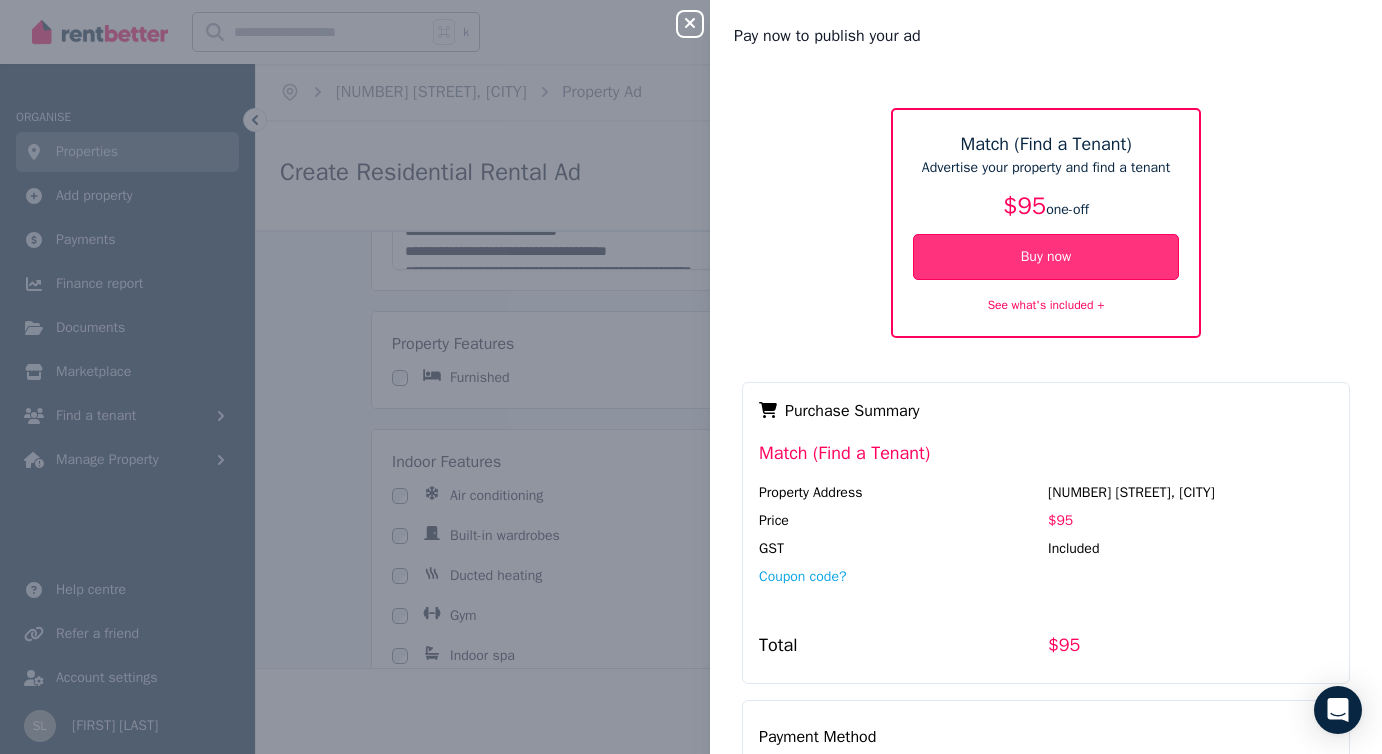 click on "Buy now" at bounding box center (1046, 257) 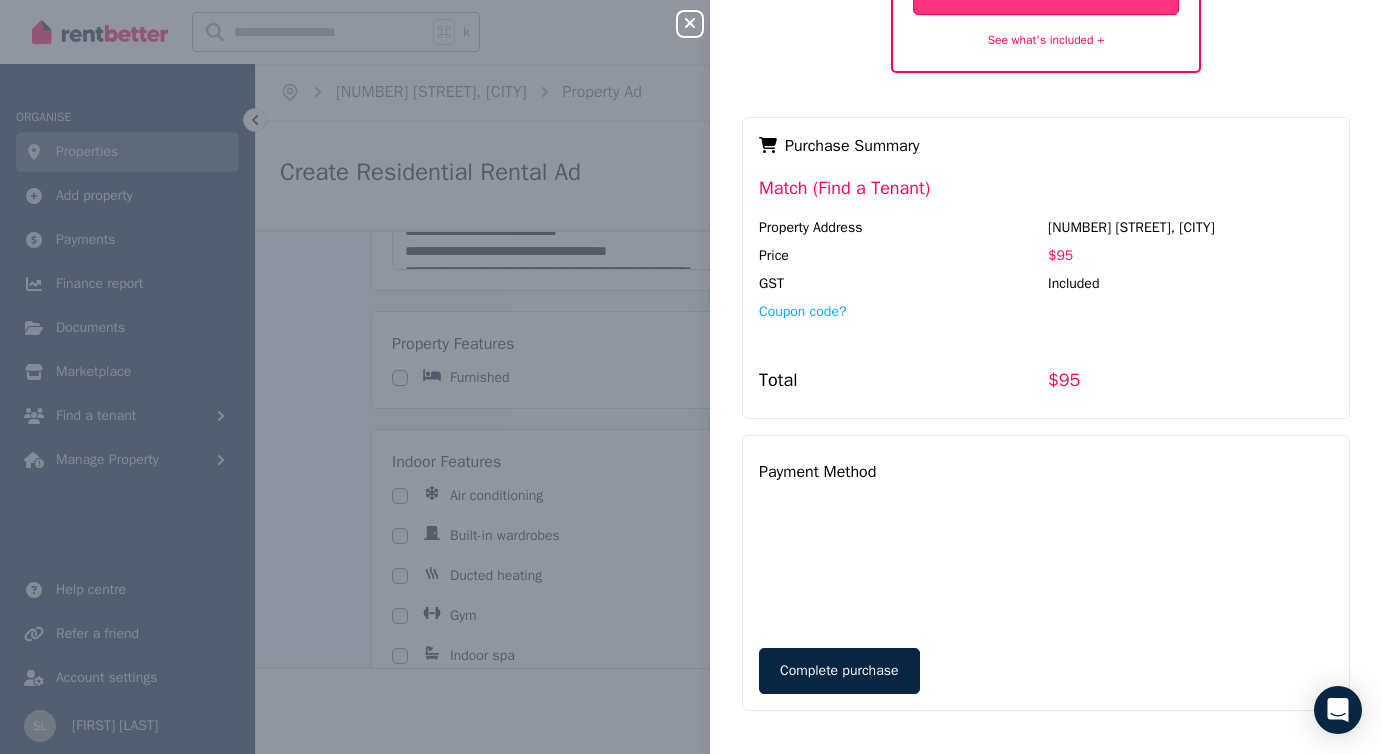 scroll, scrollTop: 290, scrollLeft: 0, axis: vertical 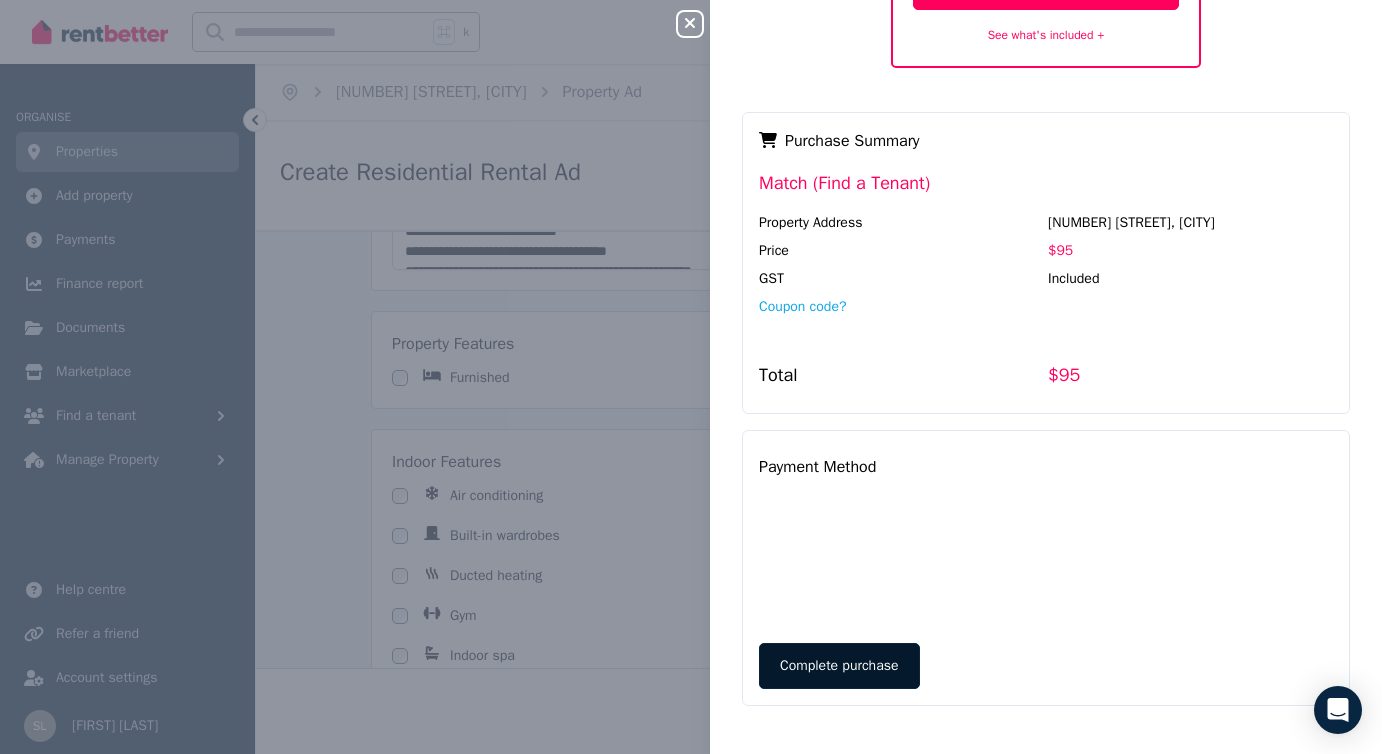 click on "Complete purchase" at bounding box center [839, 666] 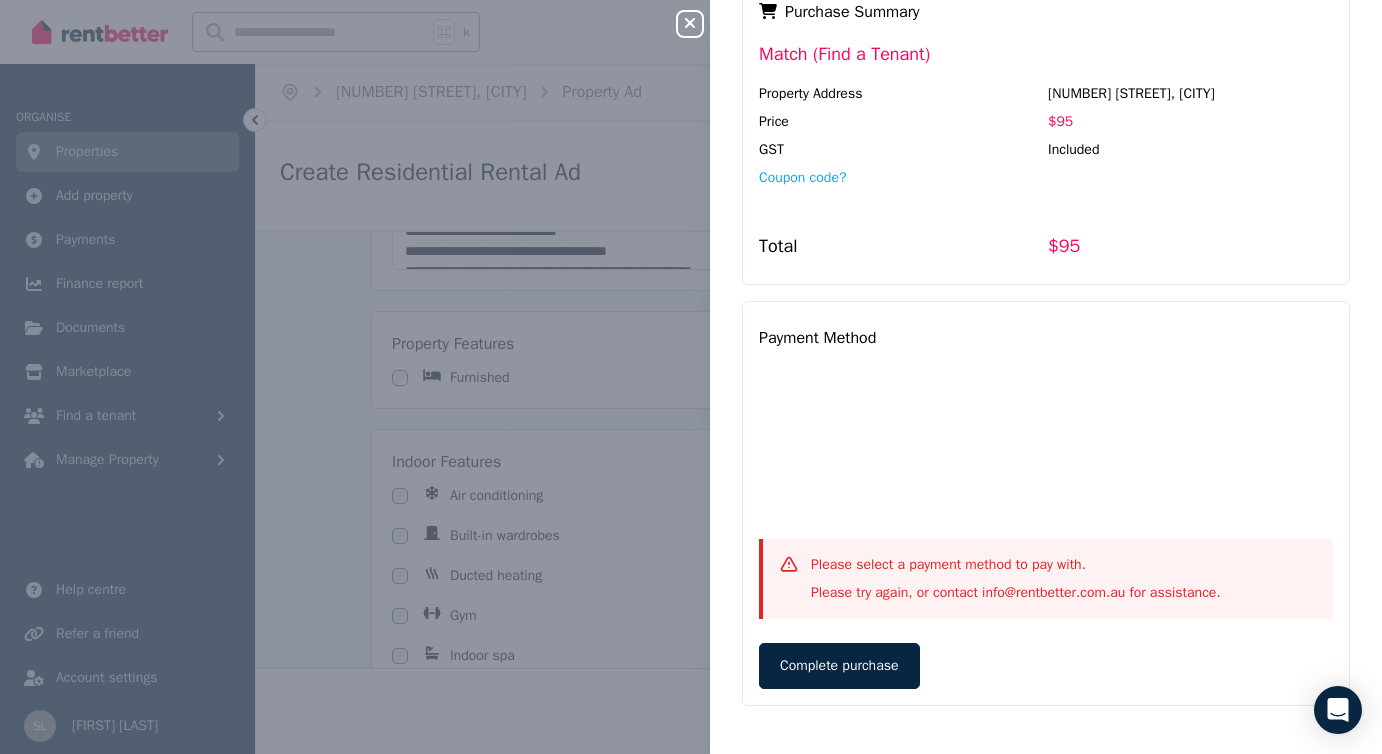 scroll, scrollTop: 419, scrollLeft: 0, axis: vertical 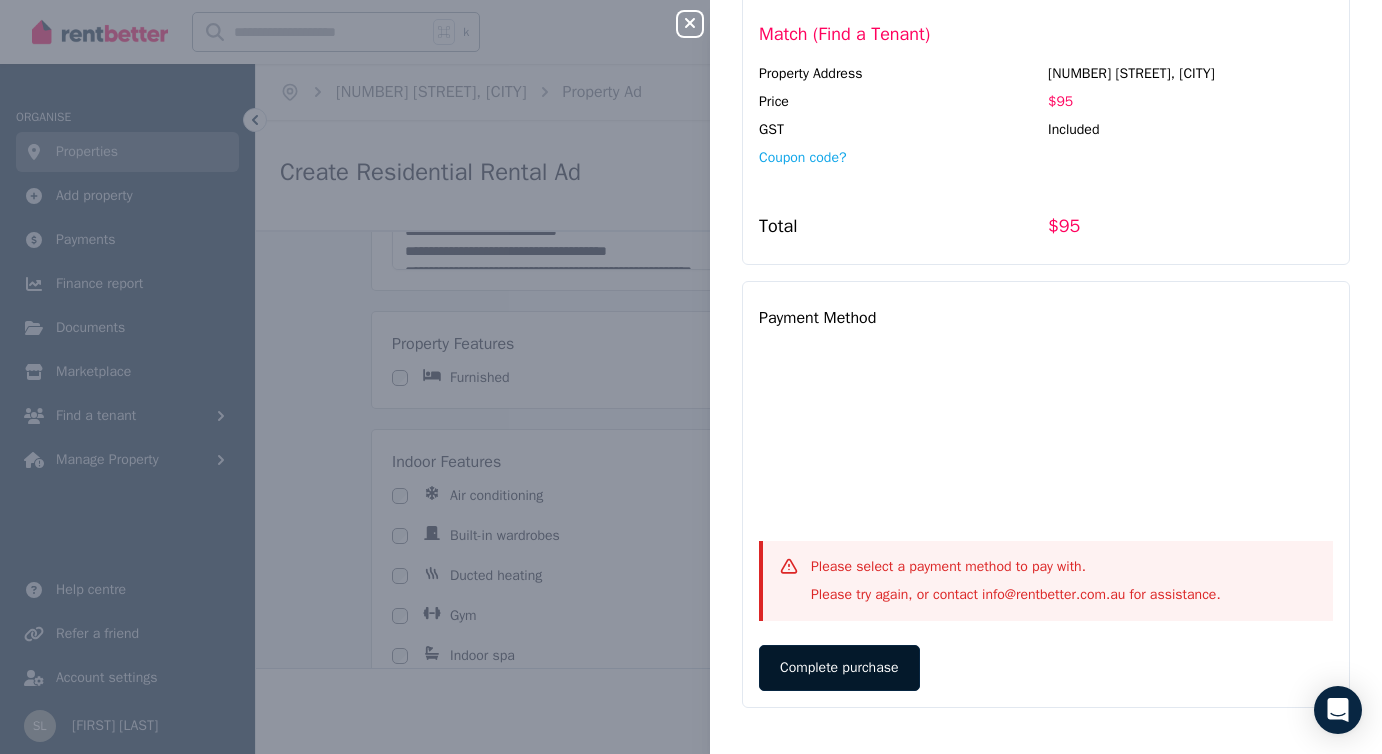 click on "Complete purchase" at bounding box center [839, 668] 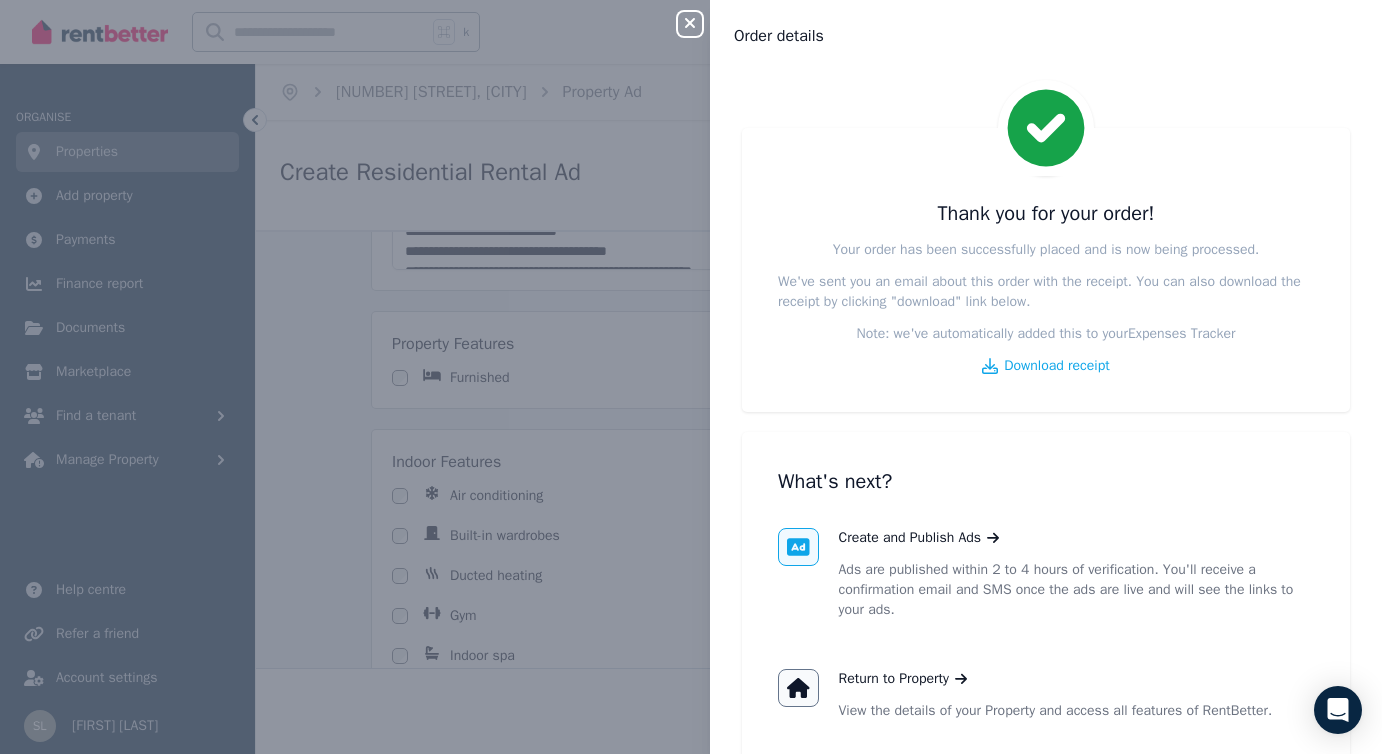 scroll, scrollTop: 91, scrollLeft: 0, axis: vertical 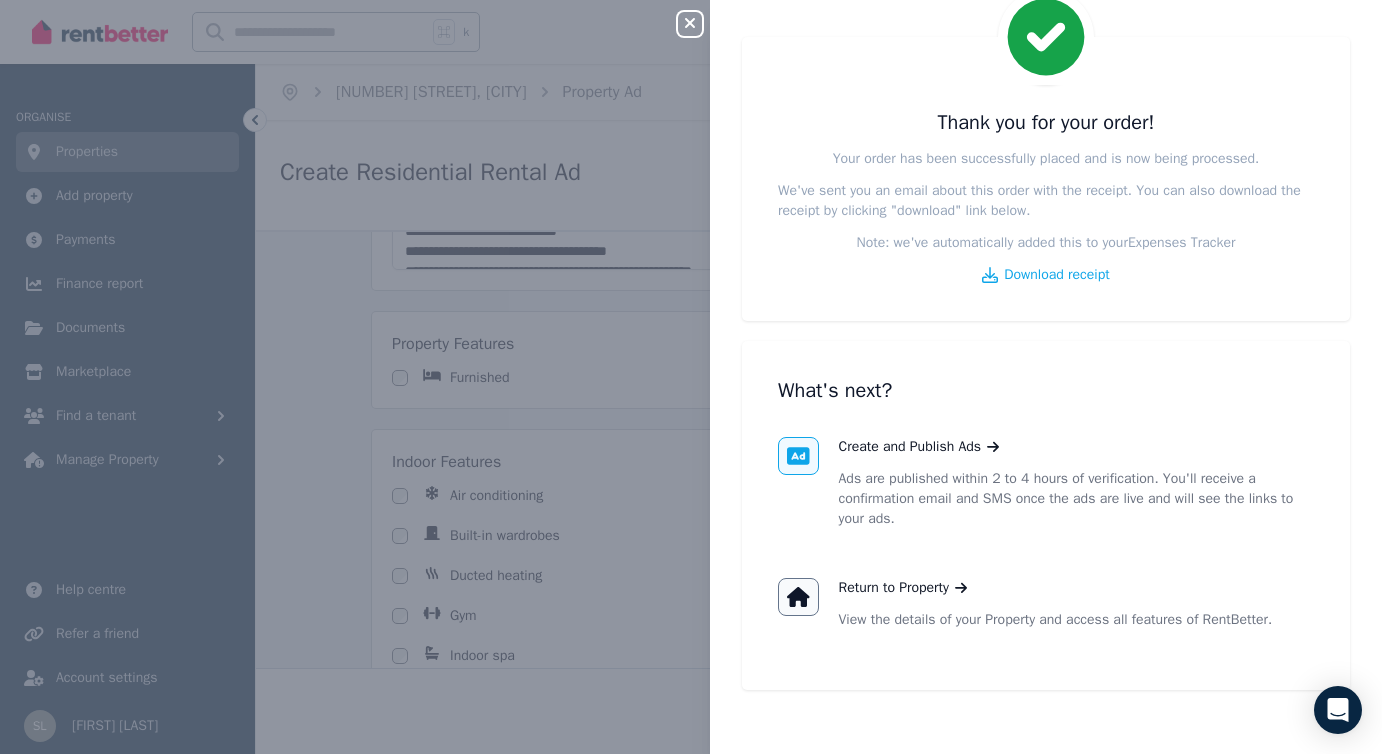 click 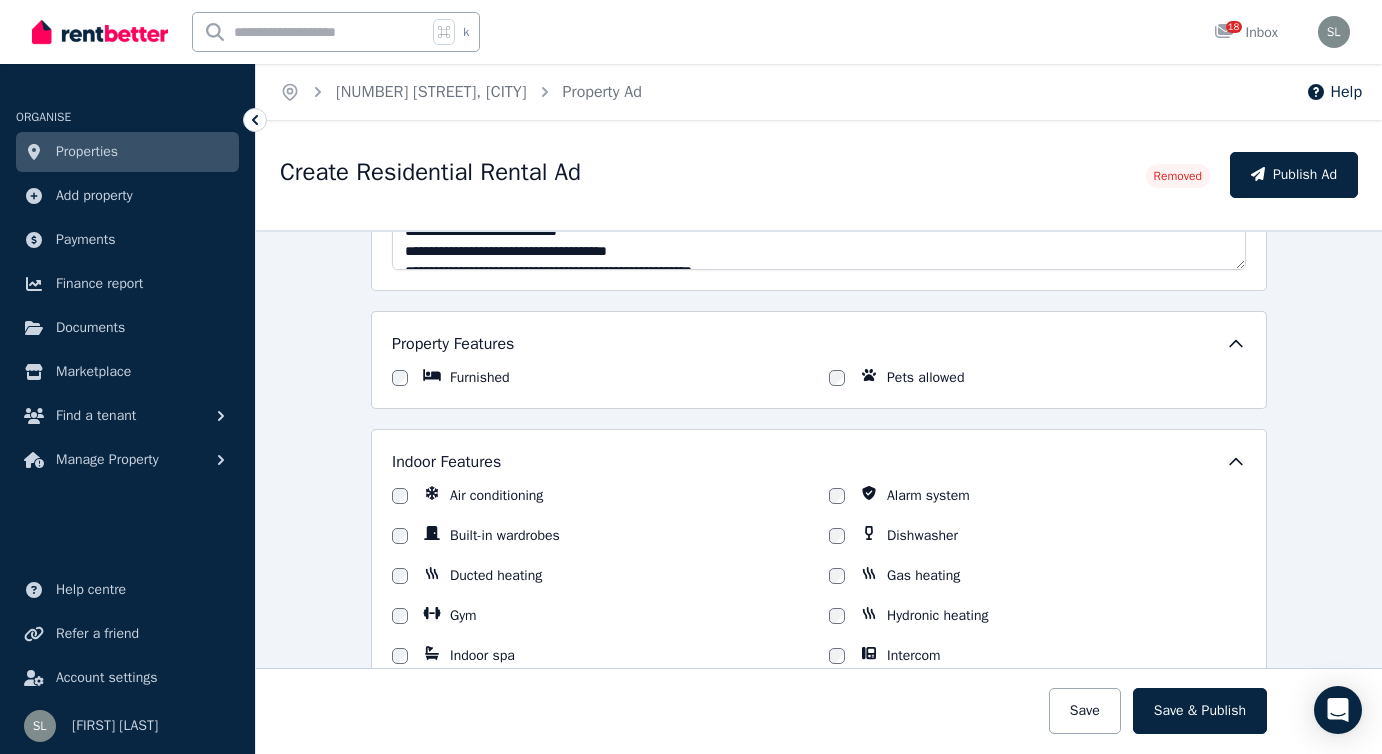 click on "Properties" at bounding box center (87, 152) 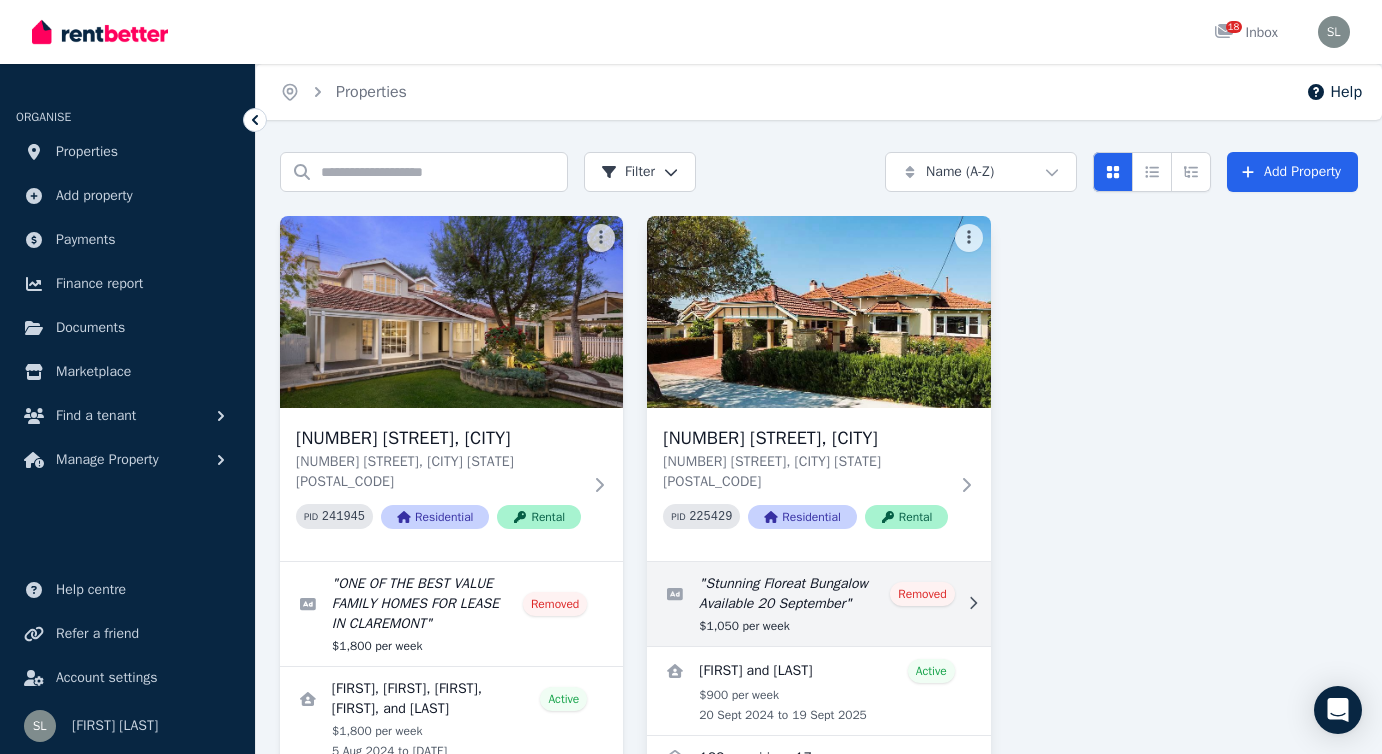 click at bounding box center [818, 604] 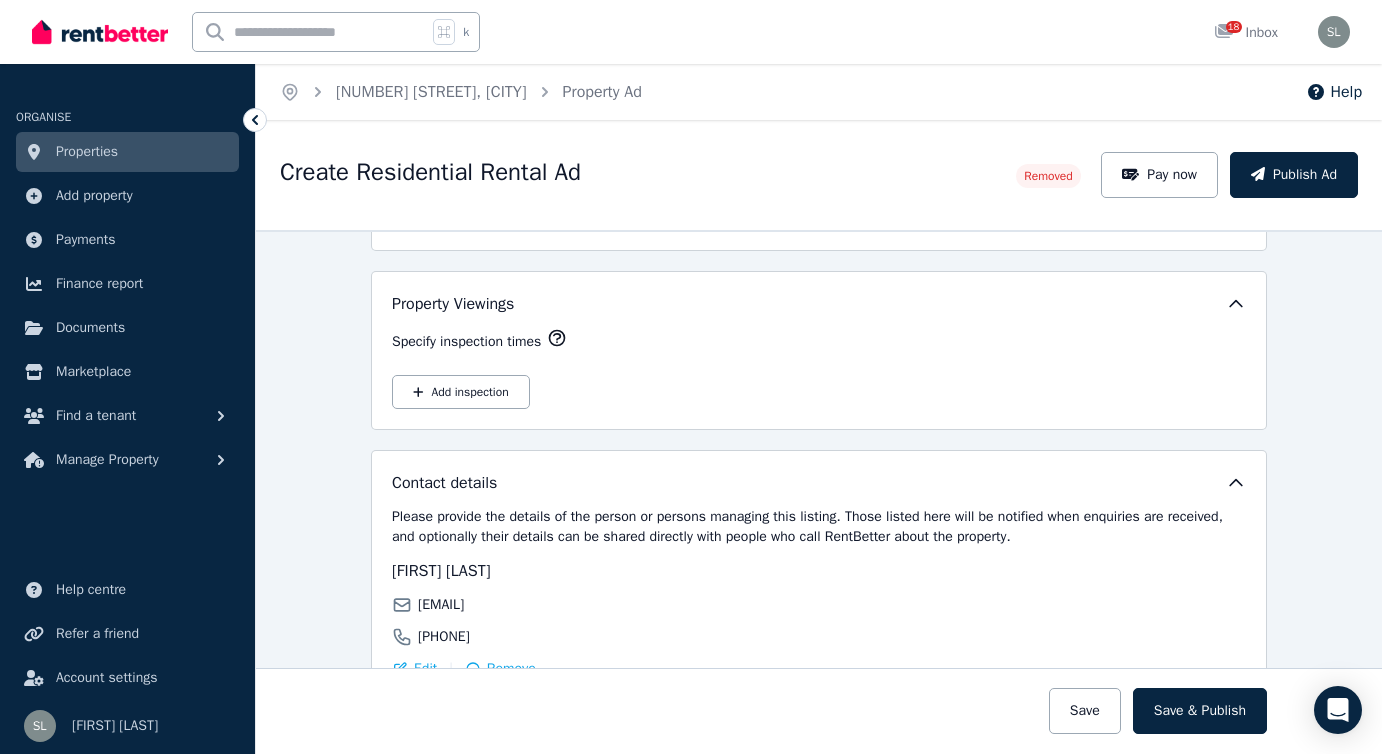 scroll, scrollTop: 3082, scrollLeft: 0, axis: vertical 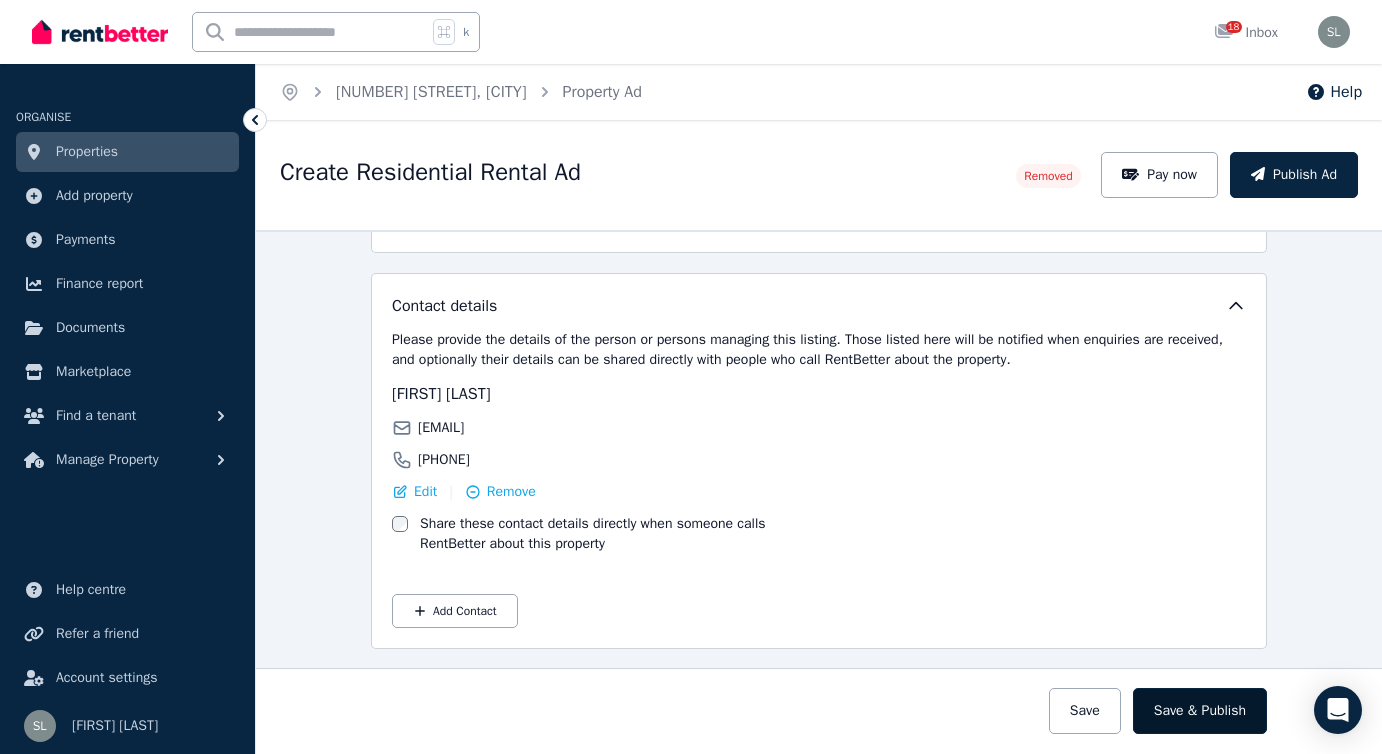 click on "Save & Publish" at bounding box center [1200, 711] 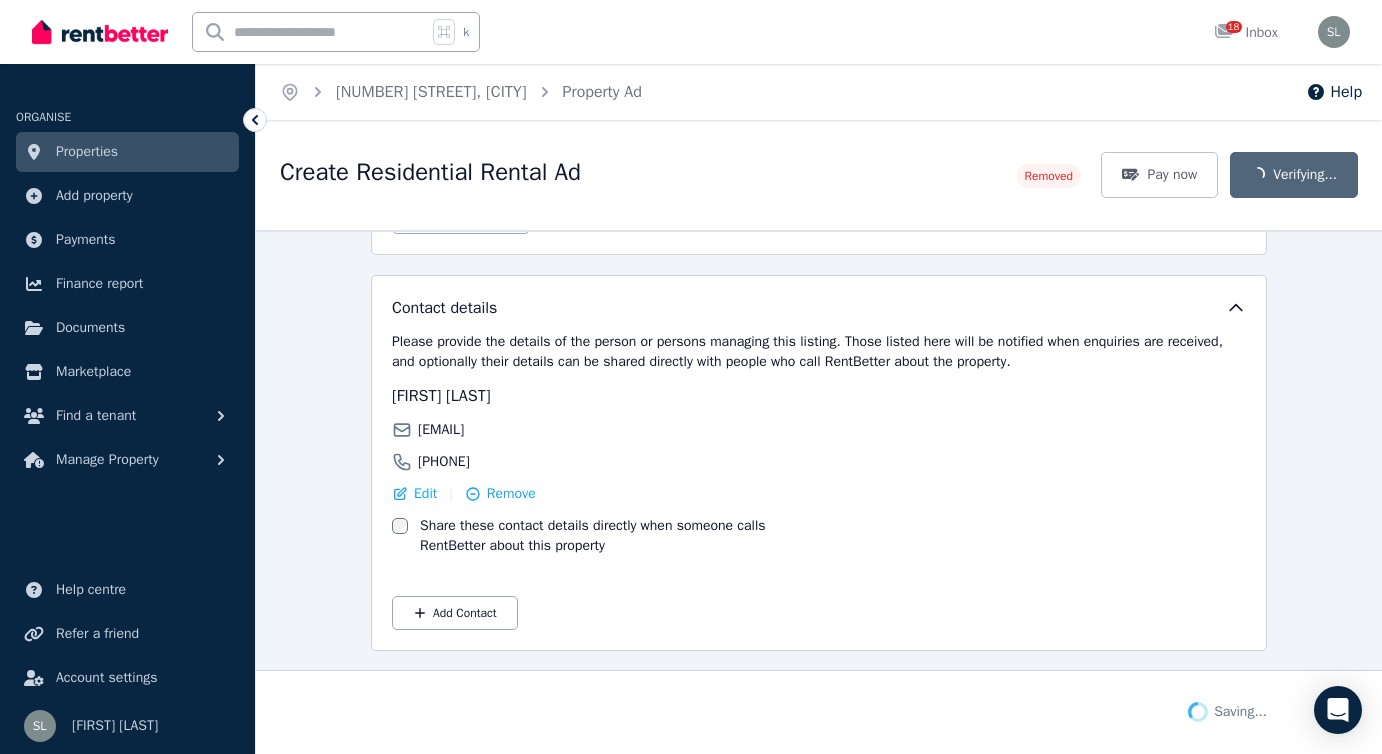 scroll, scrollTop: 3082, scrollLeft: 0, axis: vertical 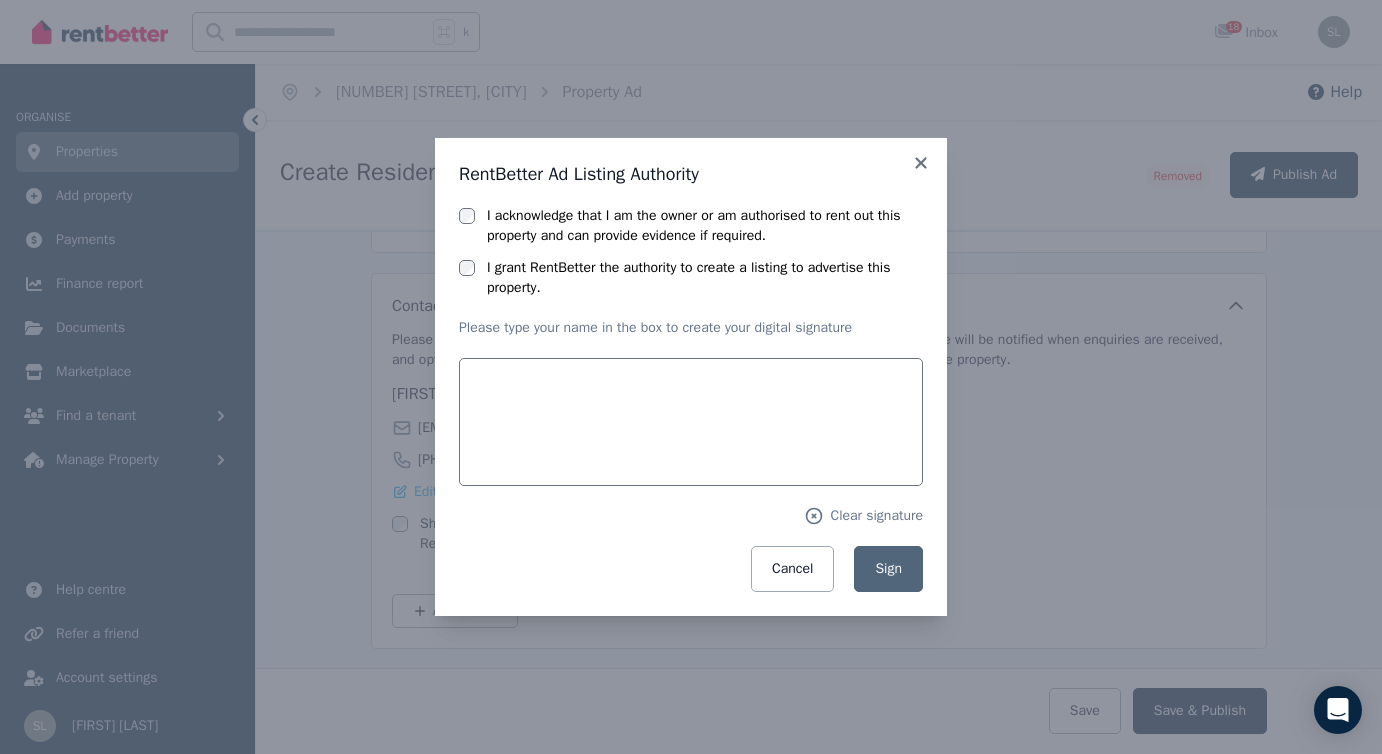 click on "I grant RentBetter the authority to create a listing to advertise this property." at bounding box center [691, 278] 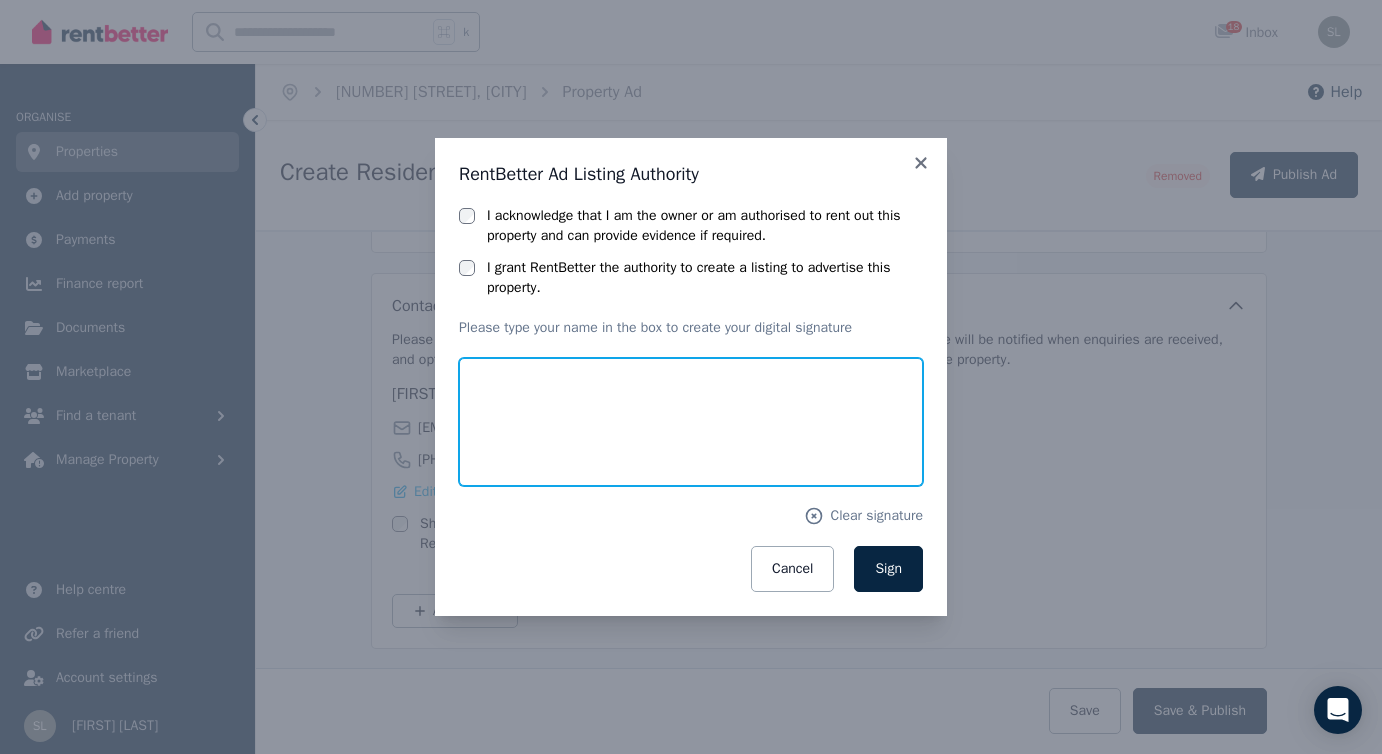 click at bounding box center [691, 422] 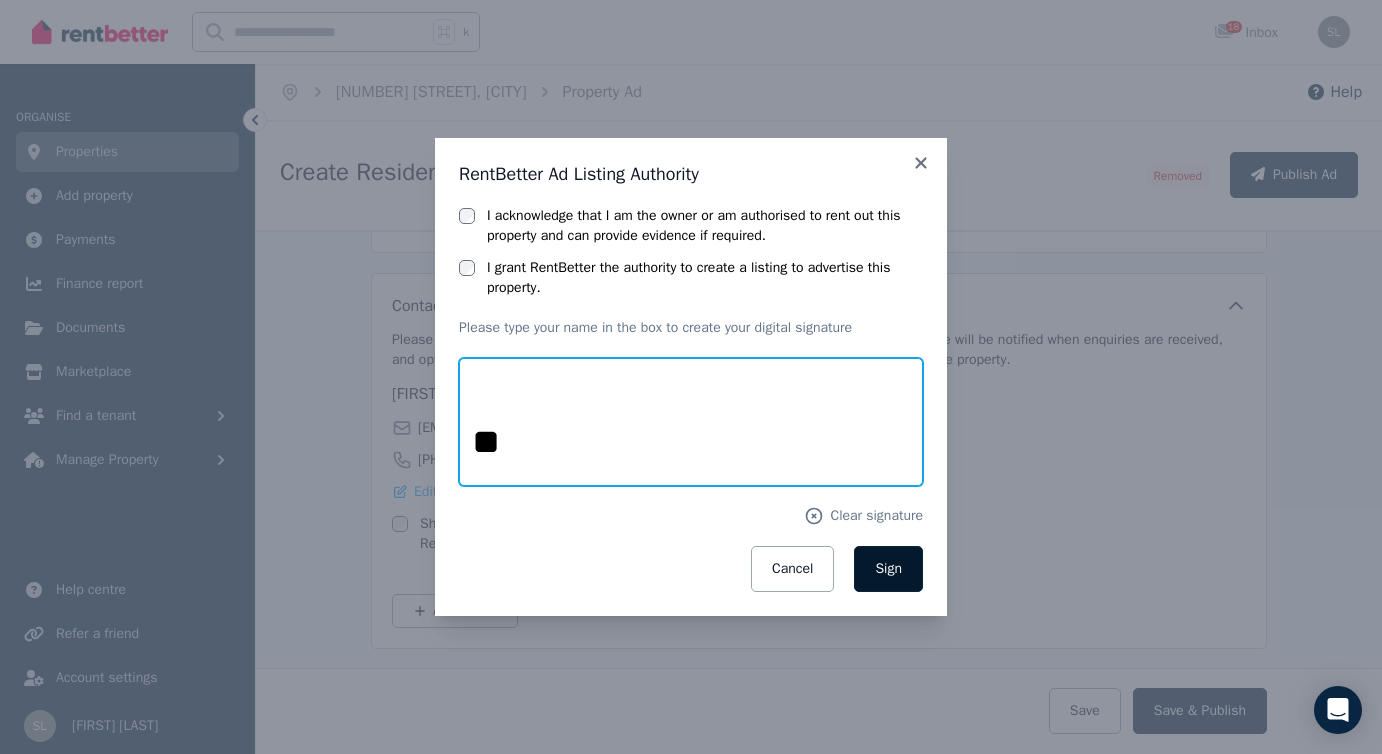type on "*" 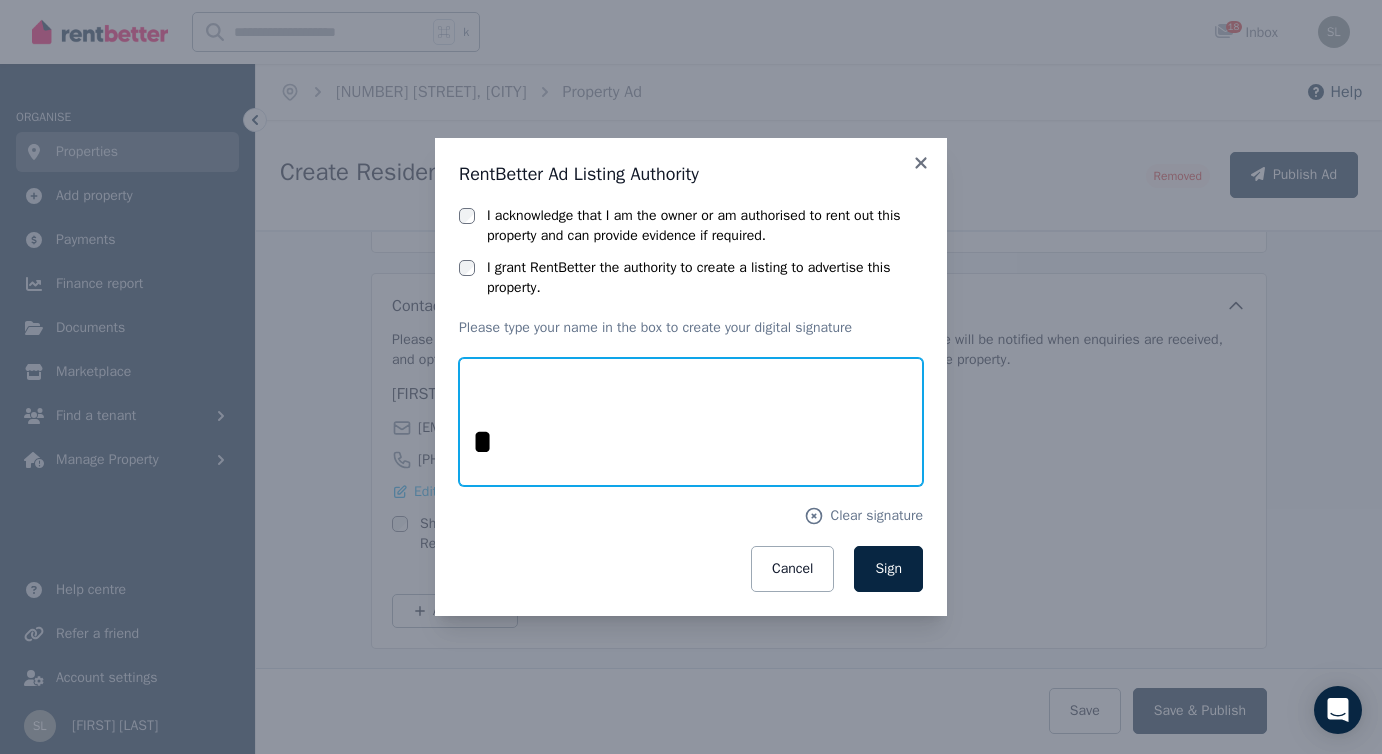 type on "**********" 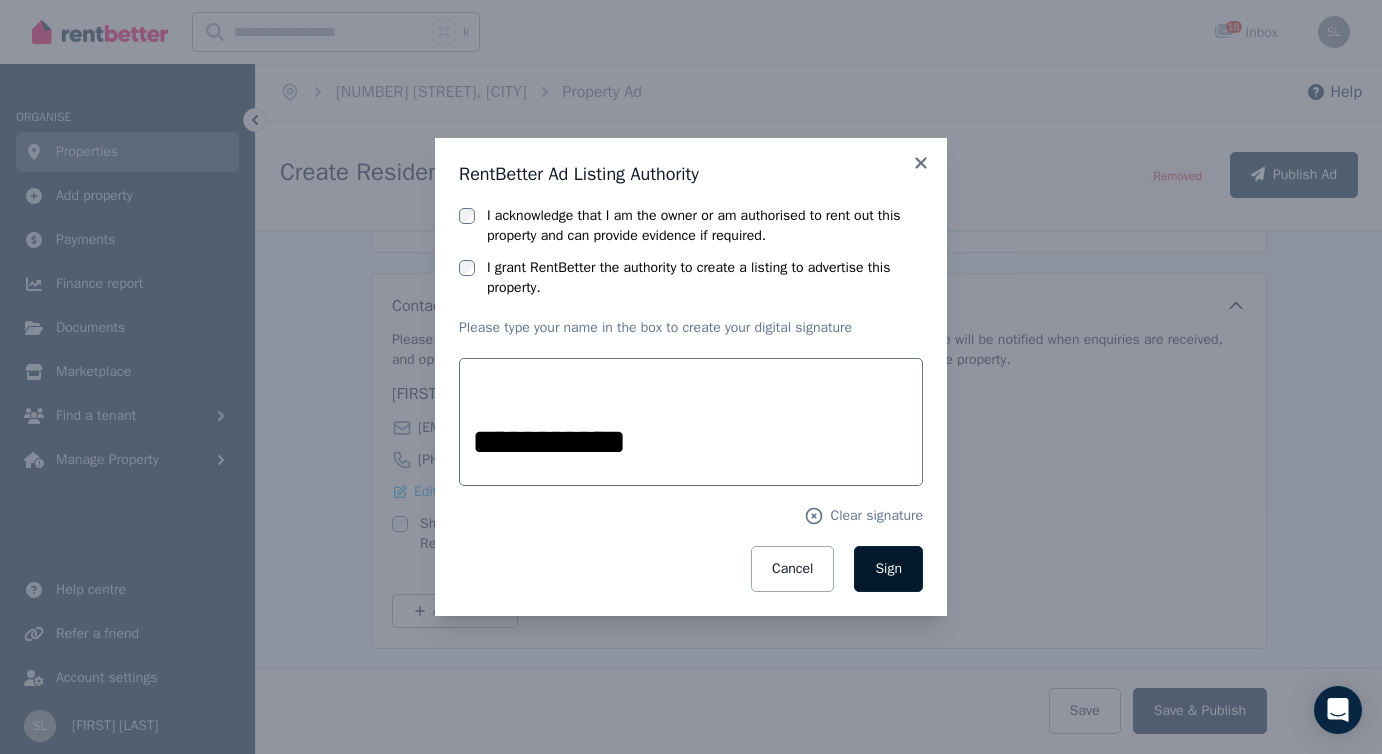click on "Sign" at bounding box center (888, 568) 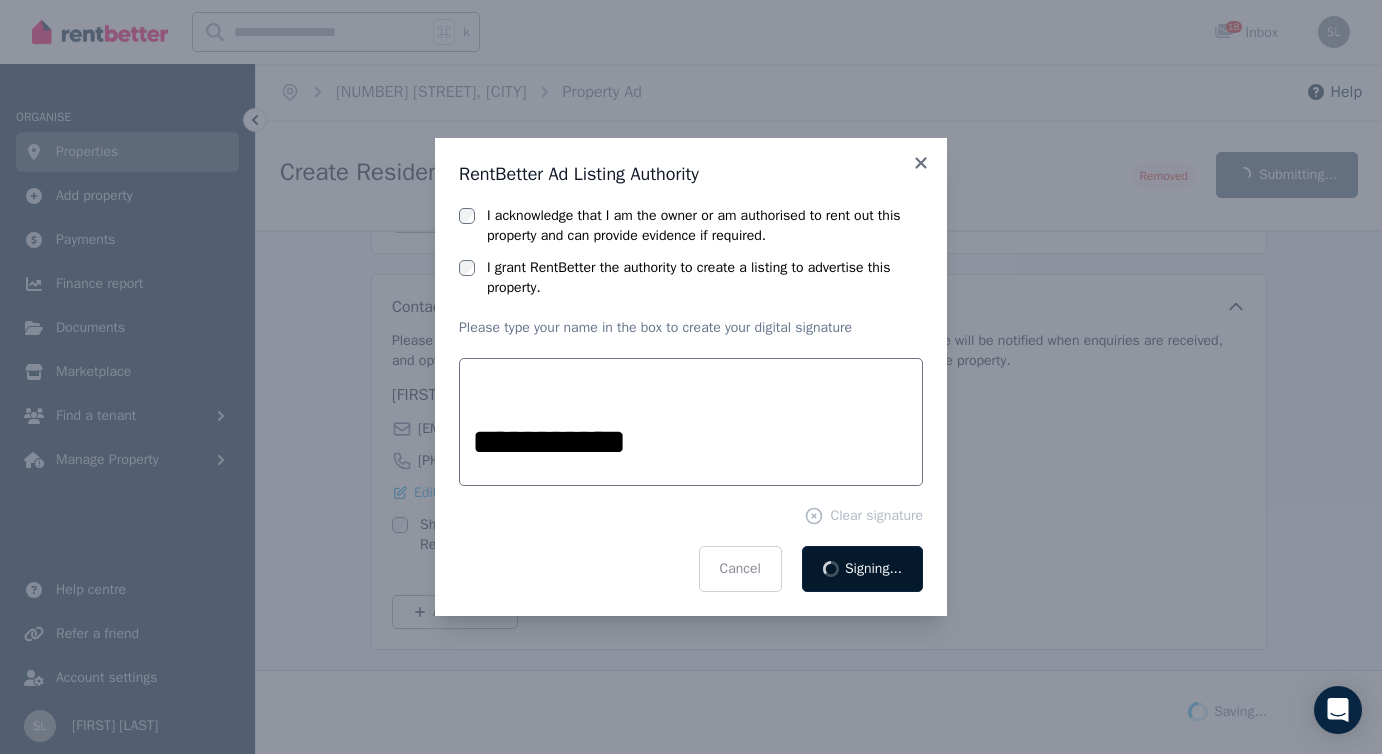 scroll, scrollTop: 3080, scrollLeft: 0, axis: vertical 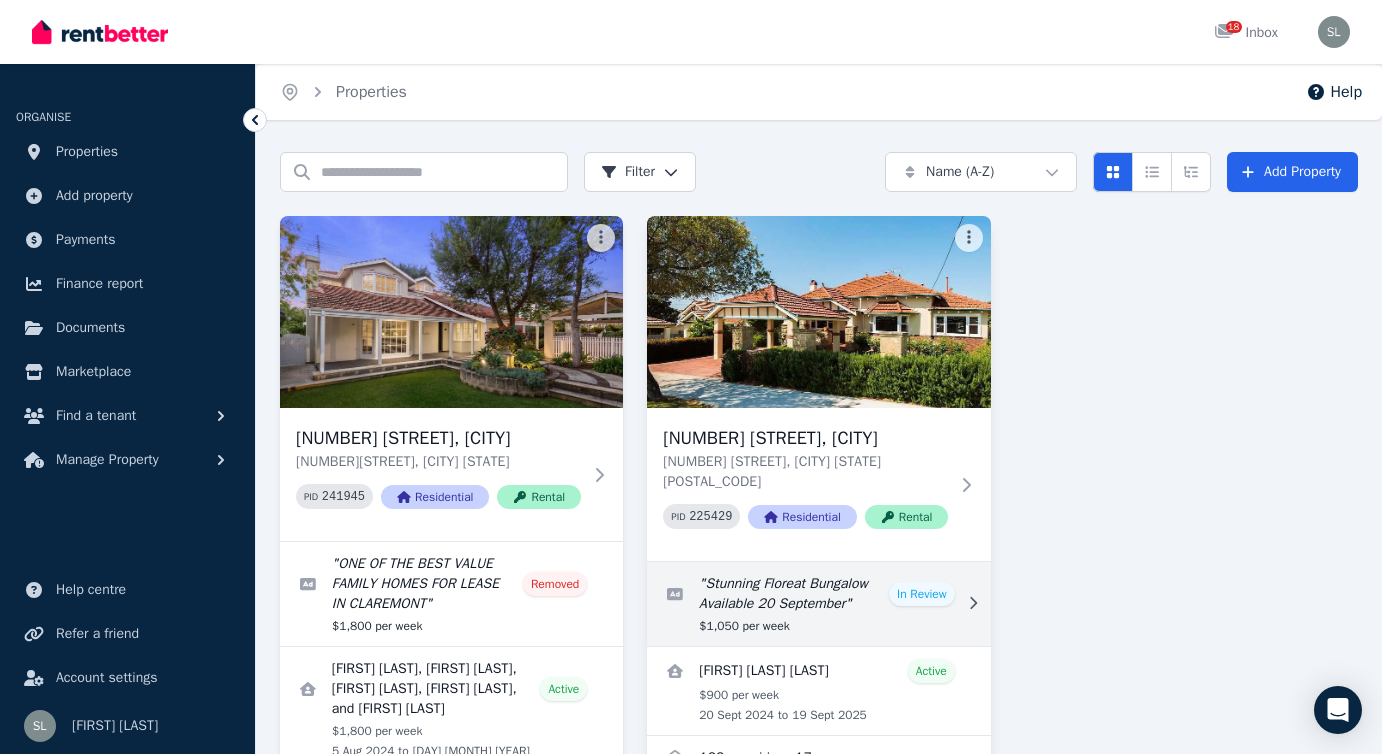 click at bounding box center (818, 604) 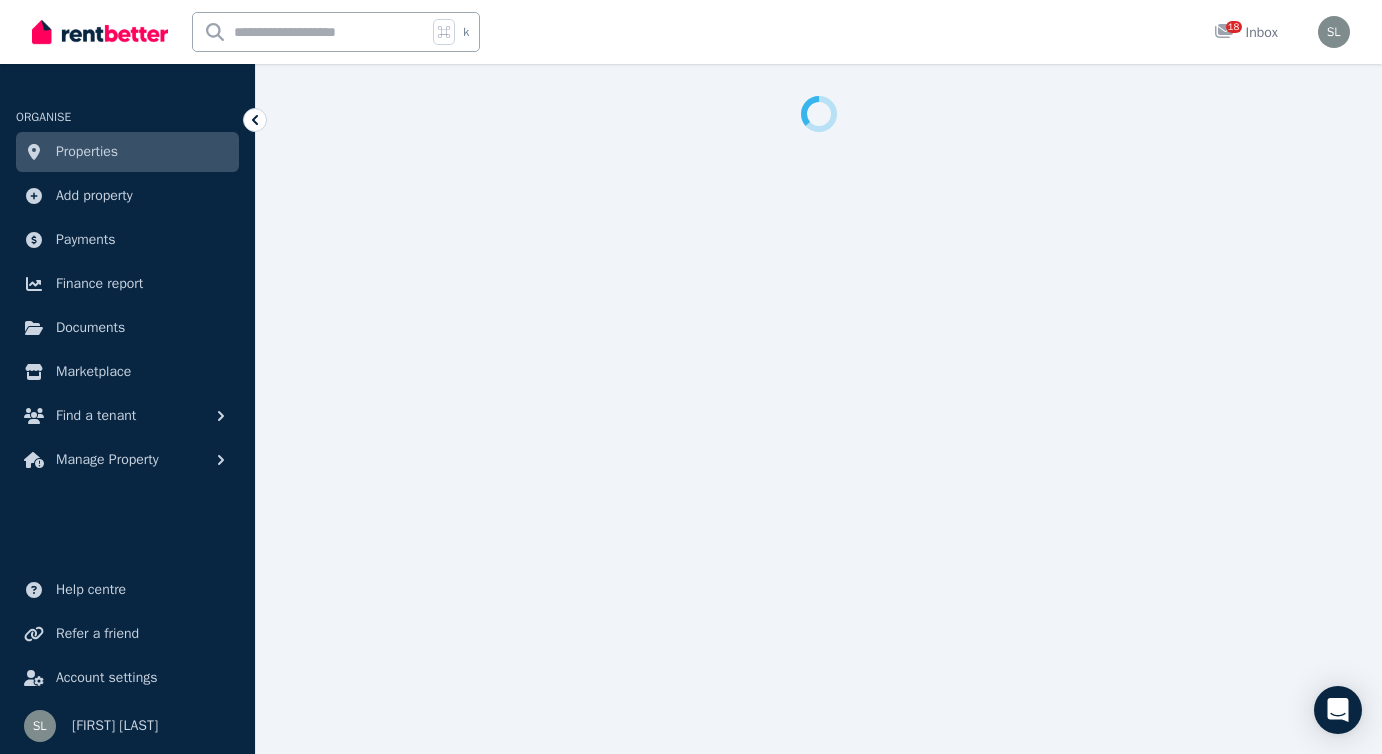 select on "**********" 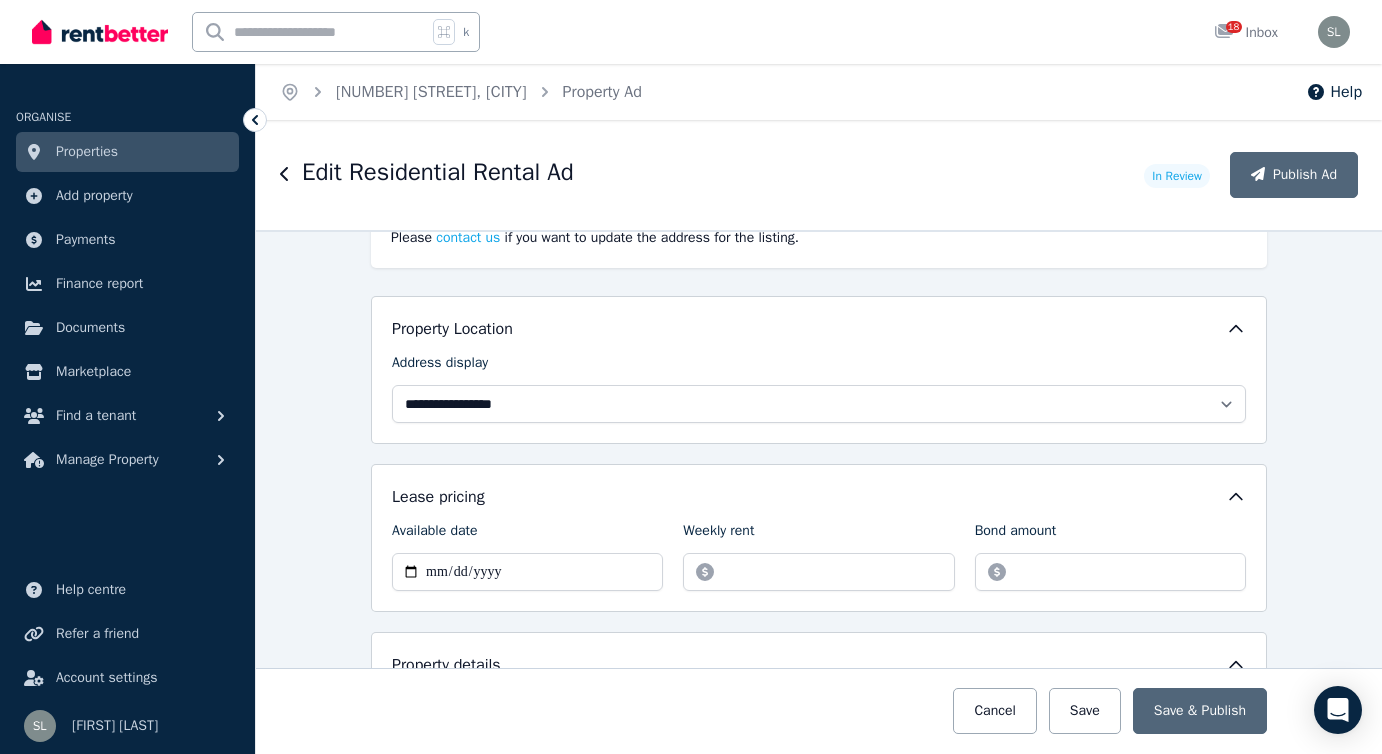 scroll, scrollTop: 378, scrollLeft: 0, axis: vertical 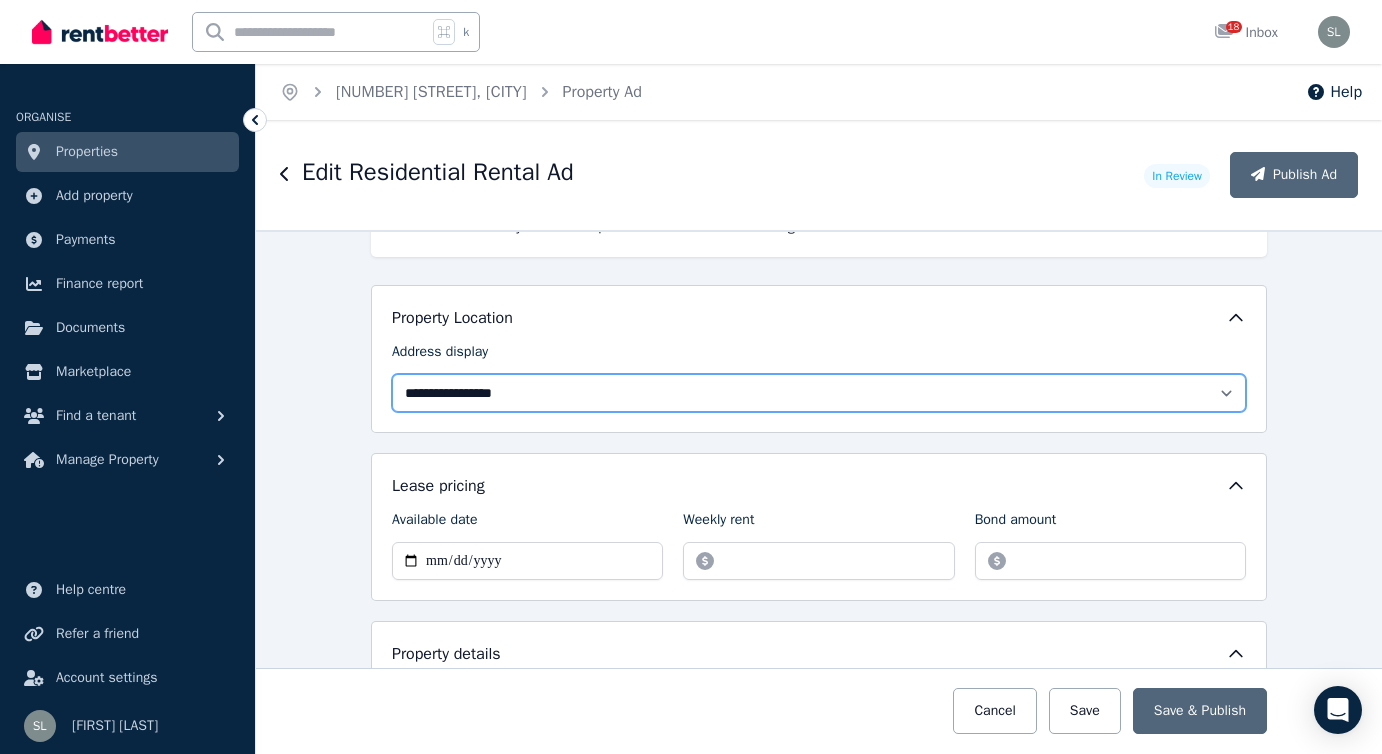 click on "**********" at bounding box center (819, 393) 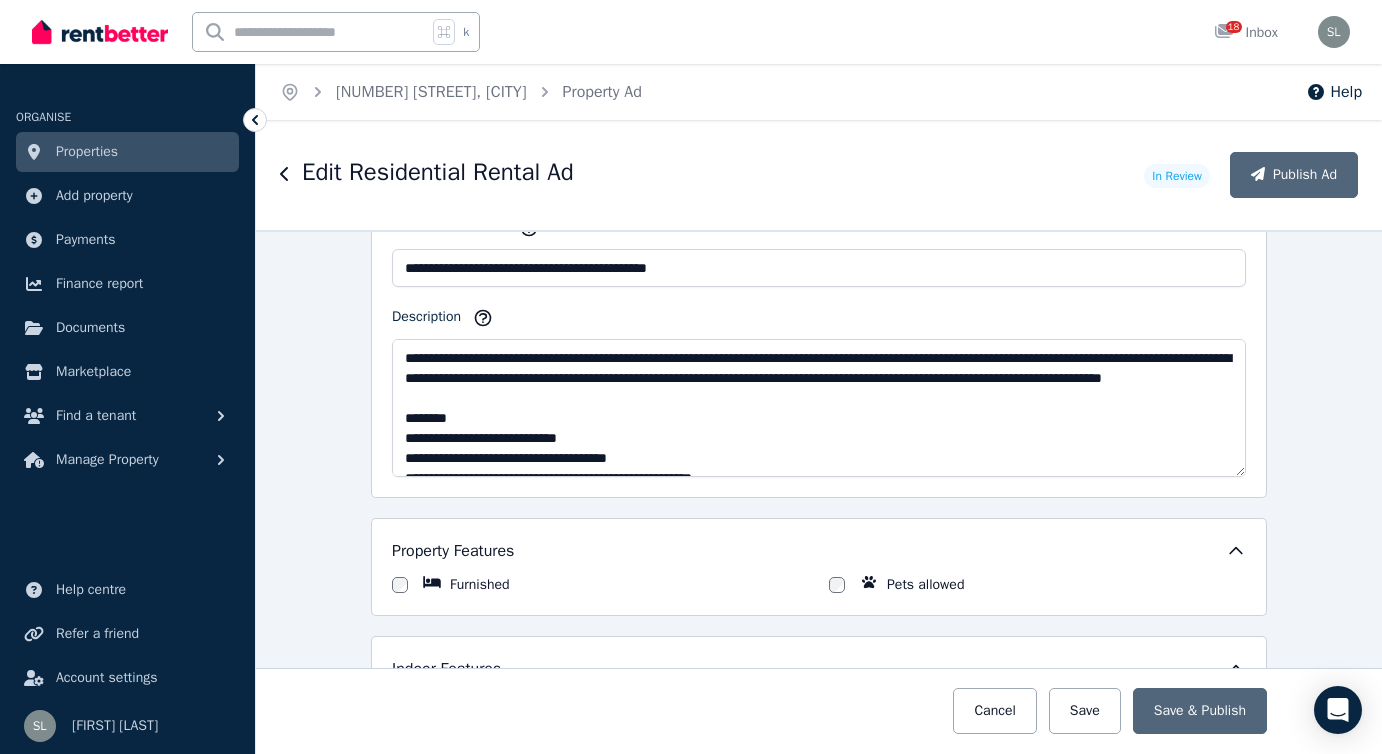 scroll, scrollTop: 1157, scrollLeft: 0, axis: vertical 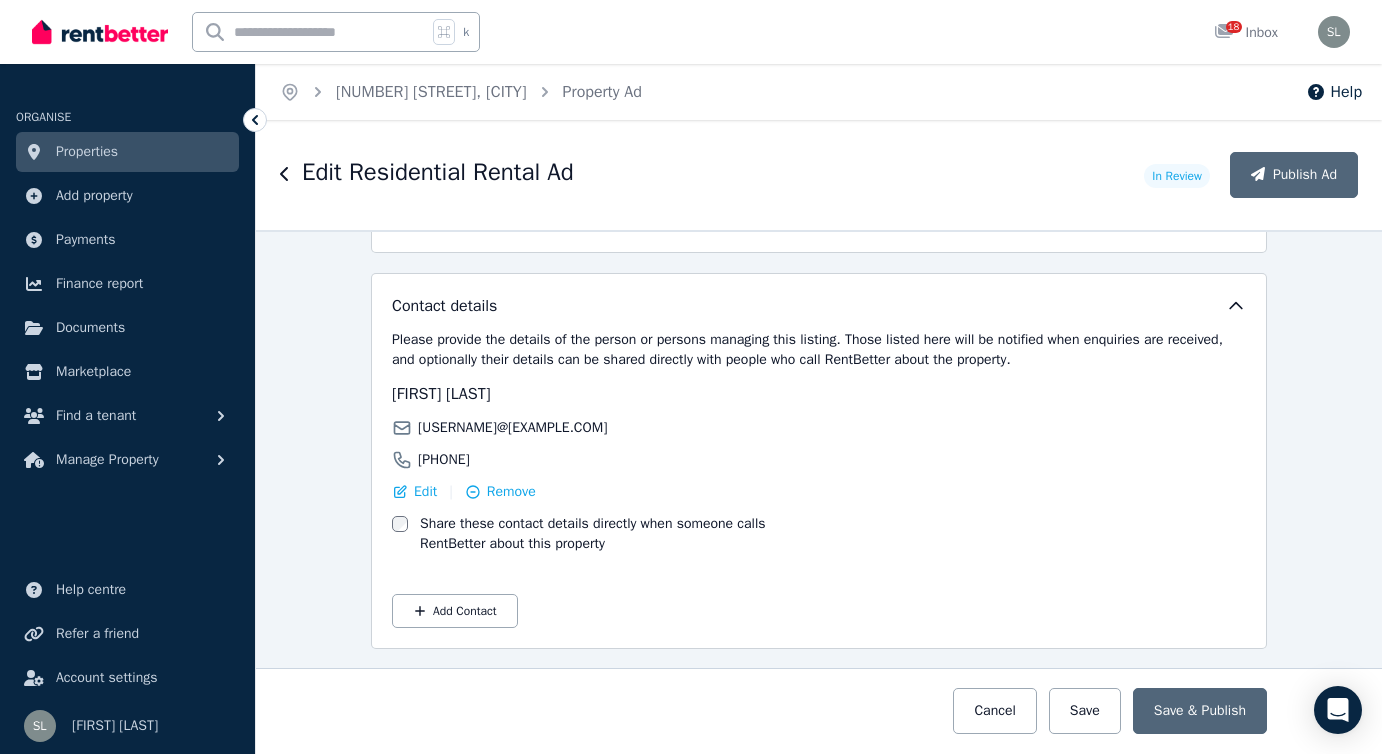 click at bounding box center (819, 711) 